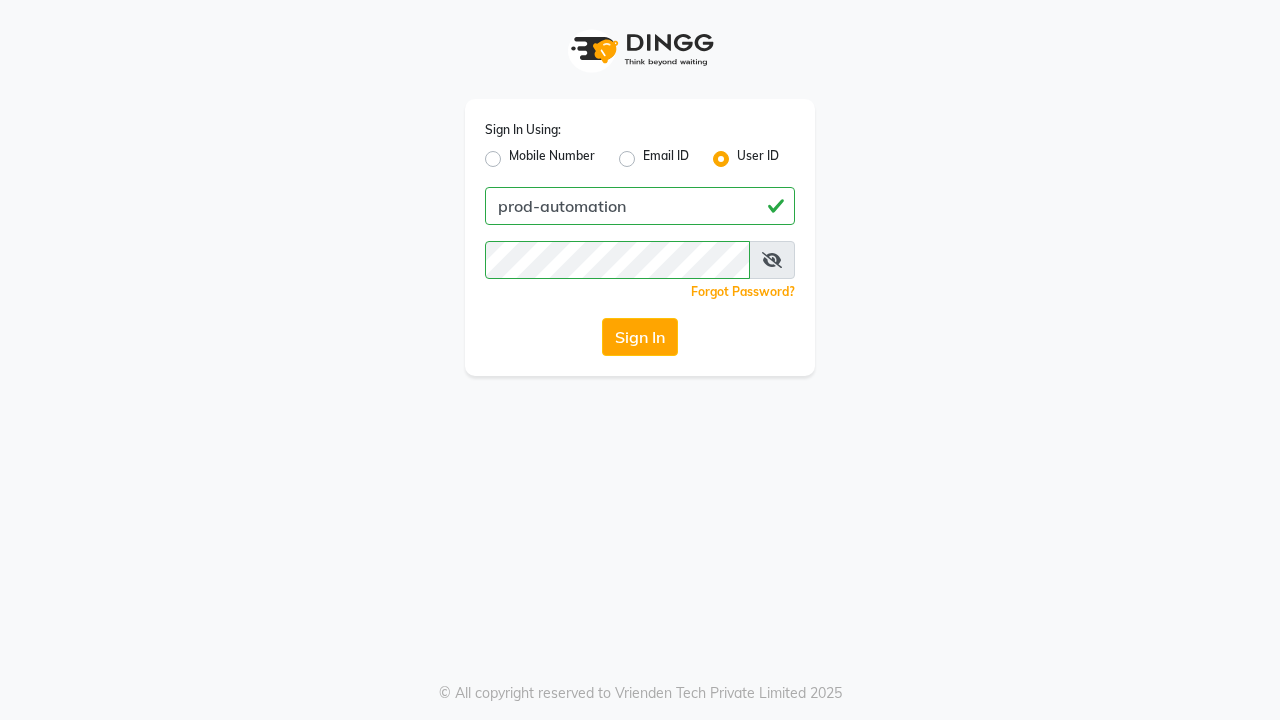 scroll, scrollTop: 0, scrollLeft: 0, axis: both 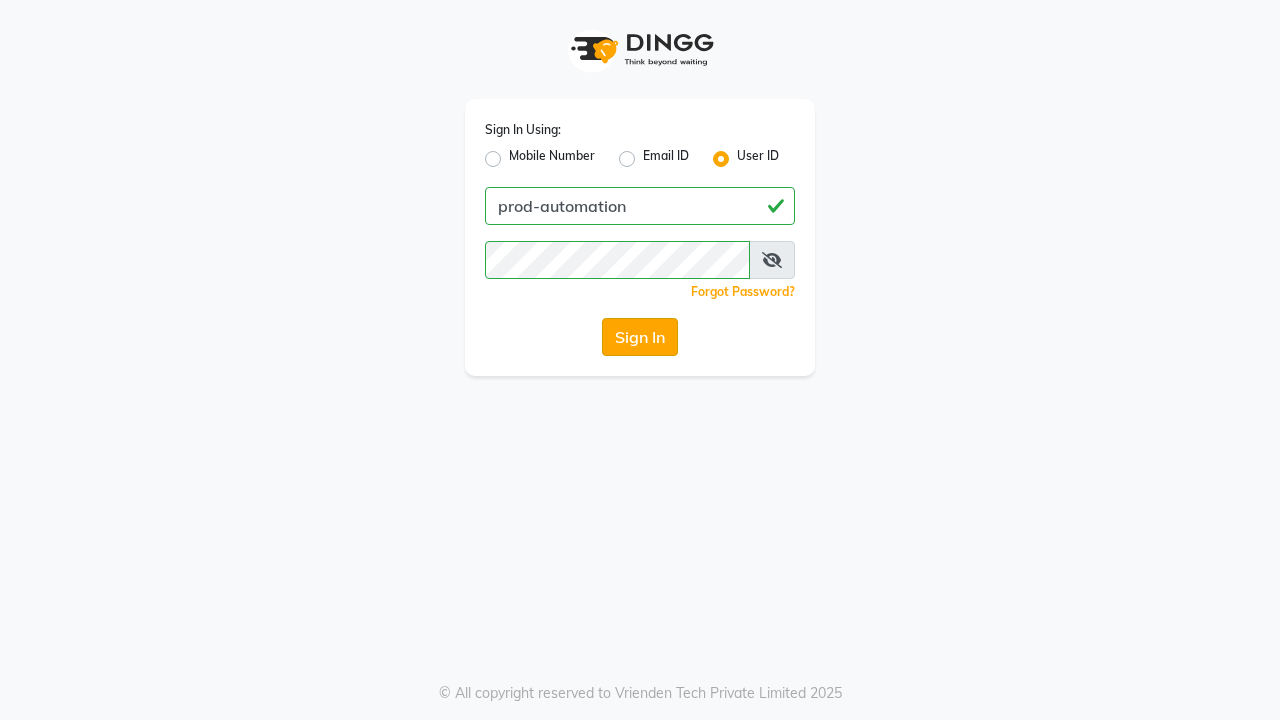 click on "Sign In" 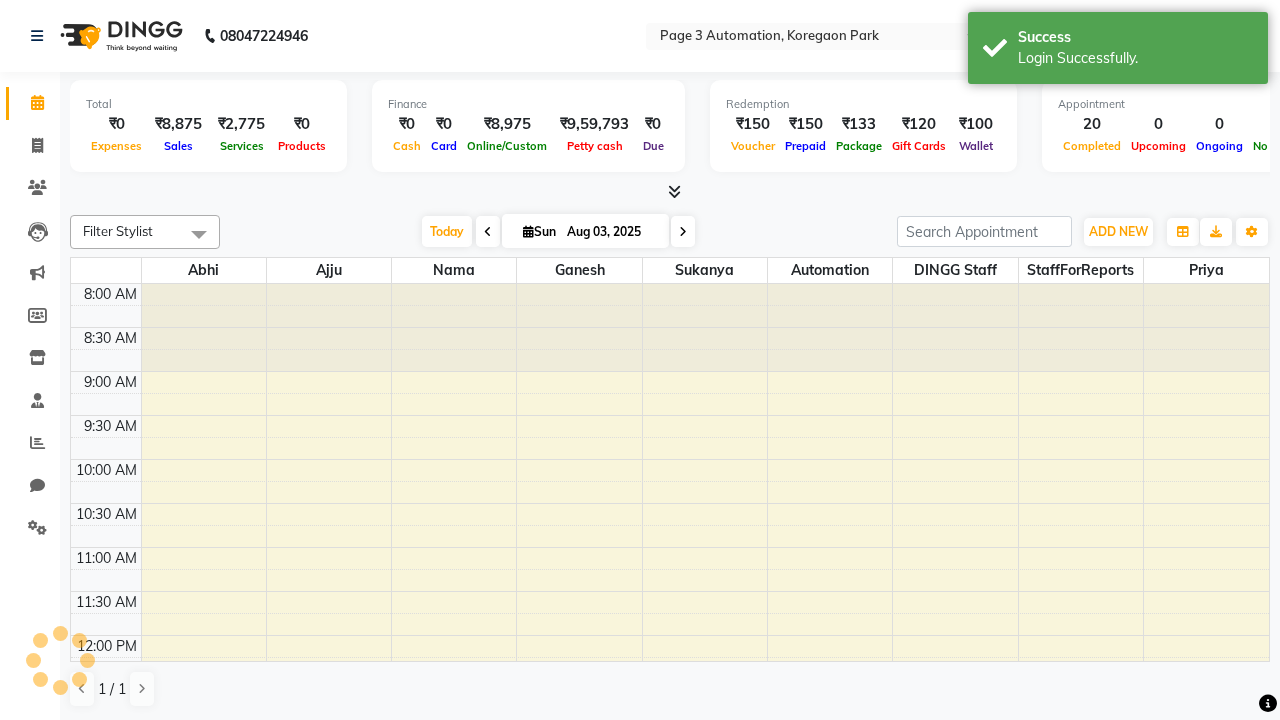 select on "en" 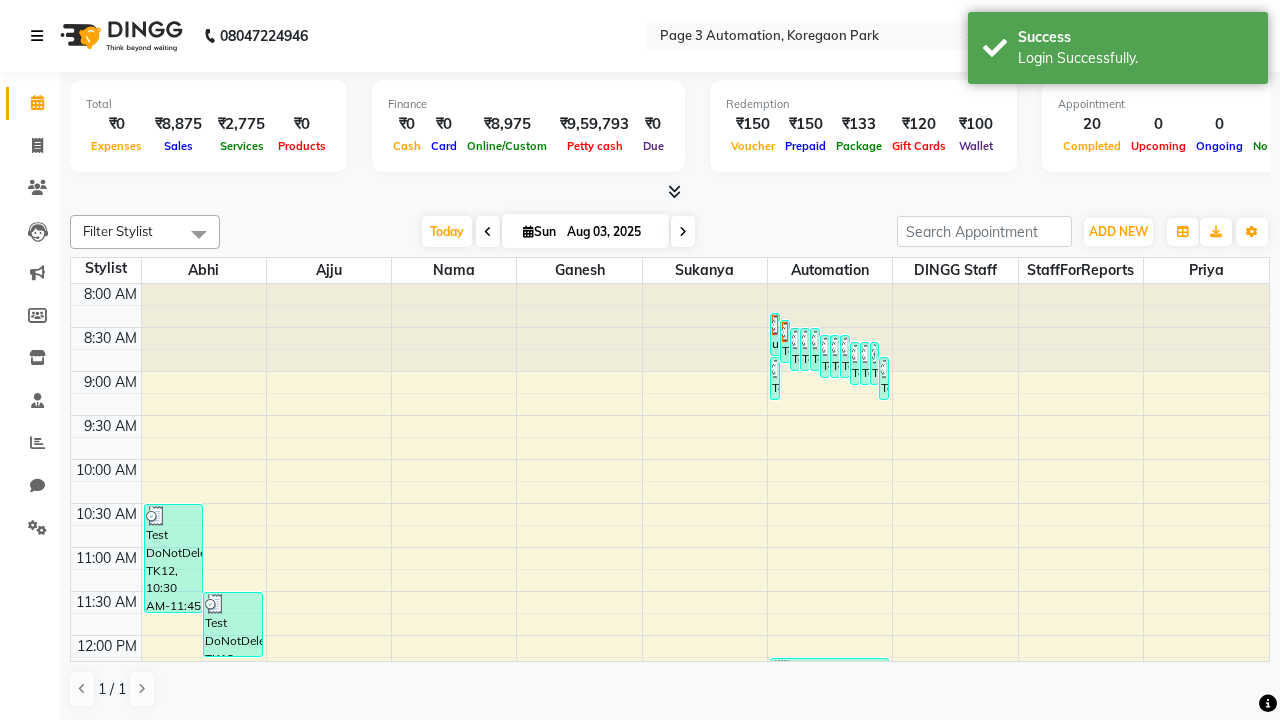 click at bounding box center (37, 36) 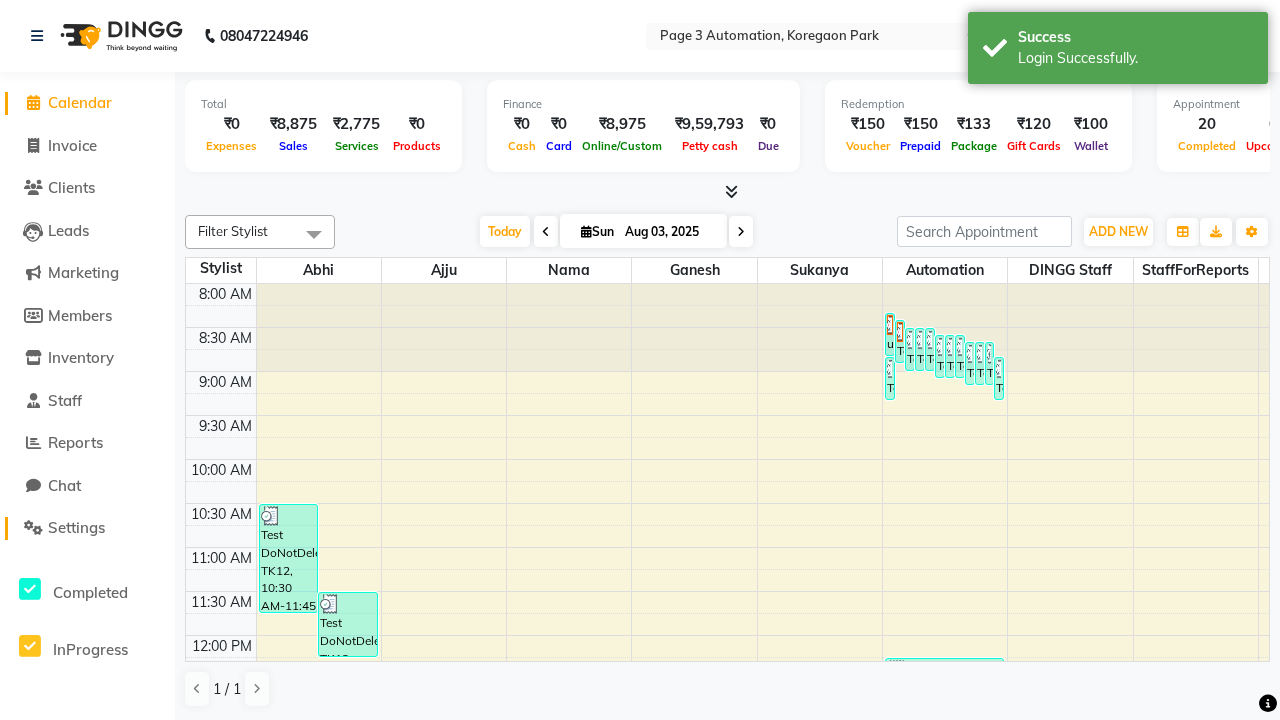 click on "Settings" 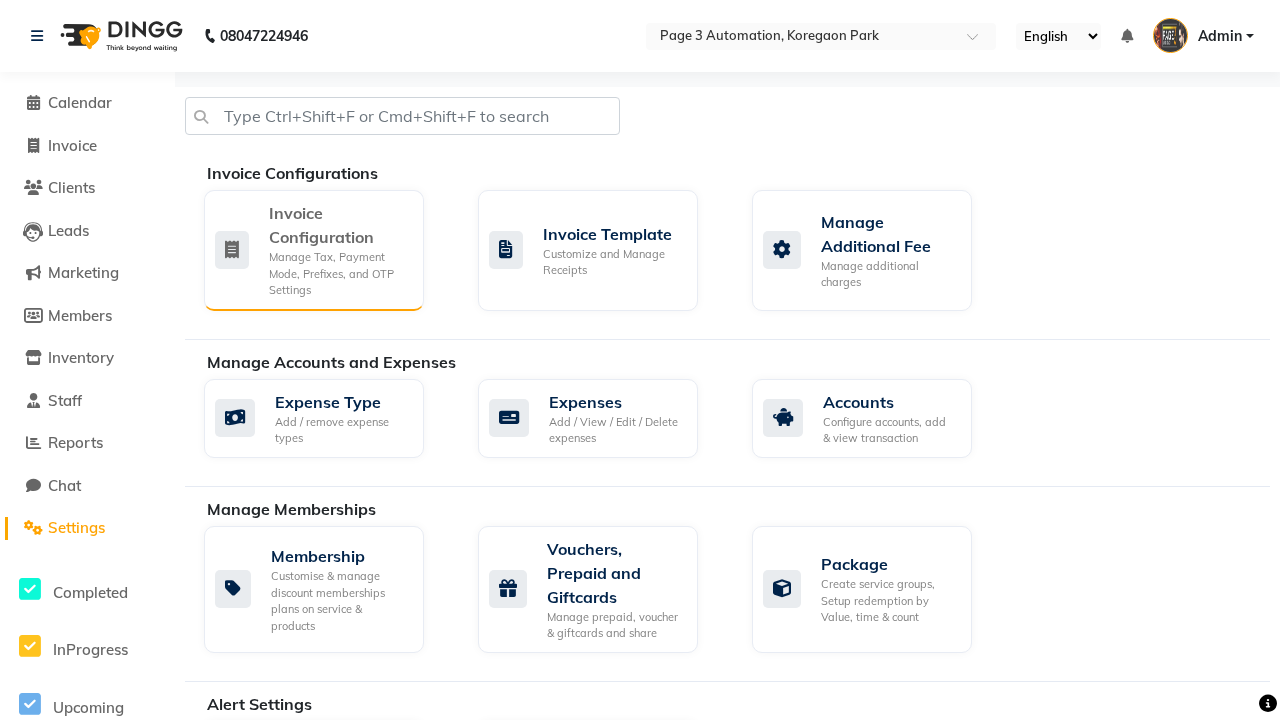 click on "Manage Tax, Payment Mode, Prefixes, and OTP Settings" 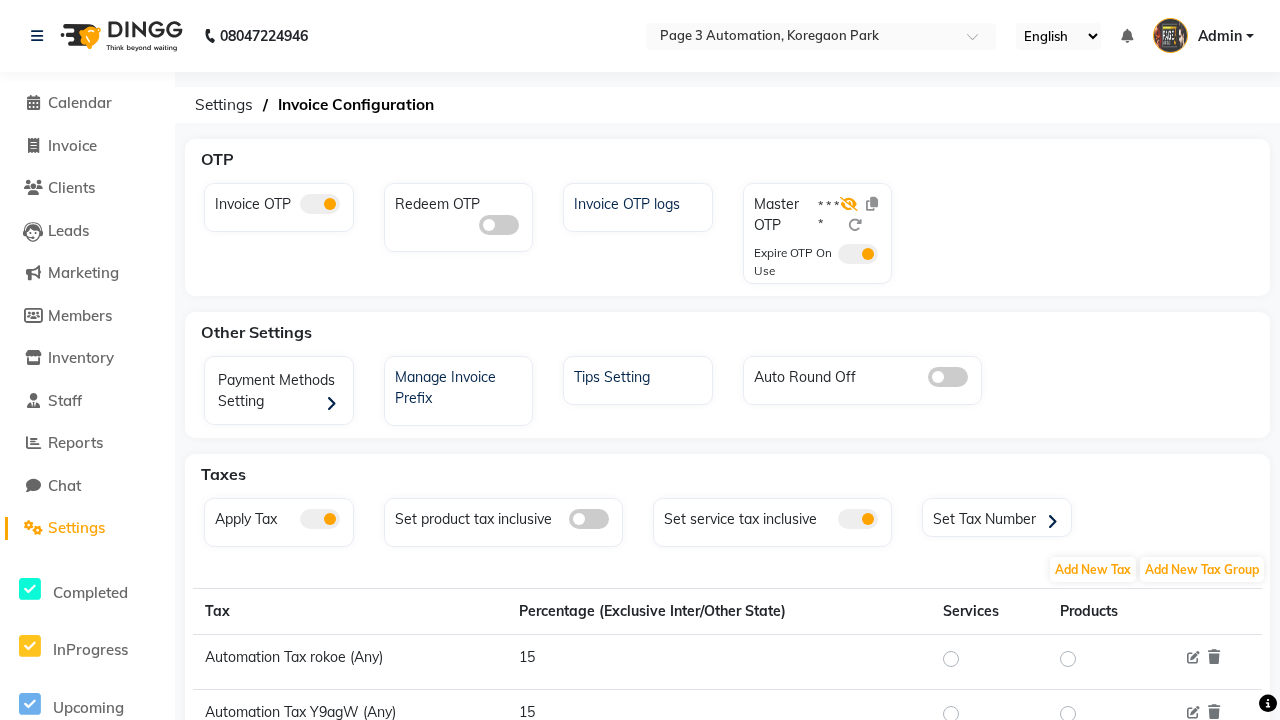 click 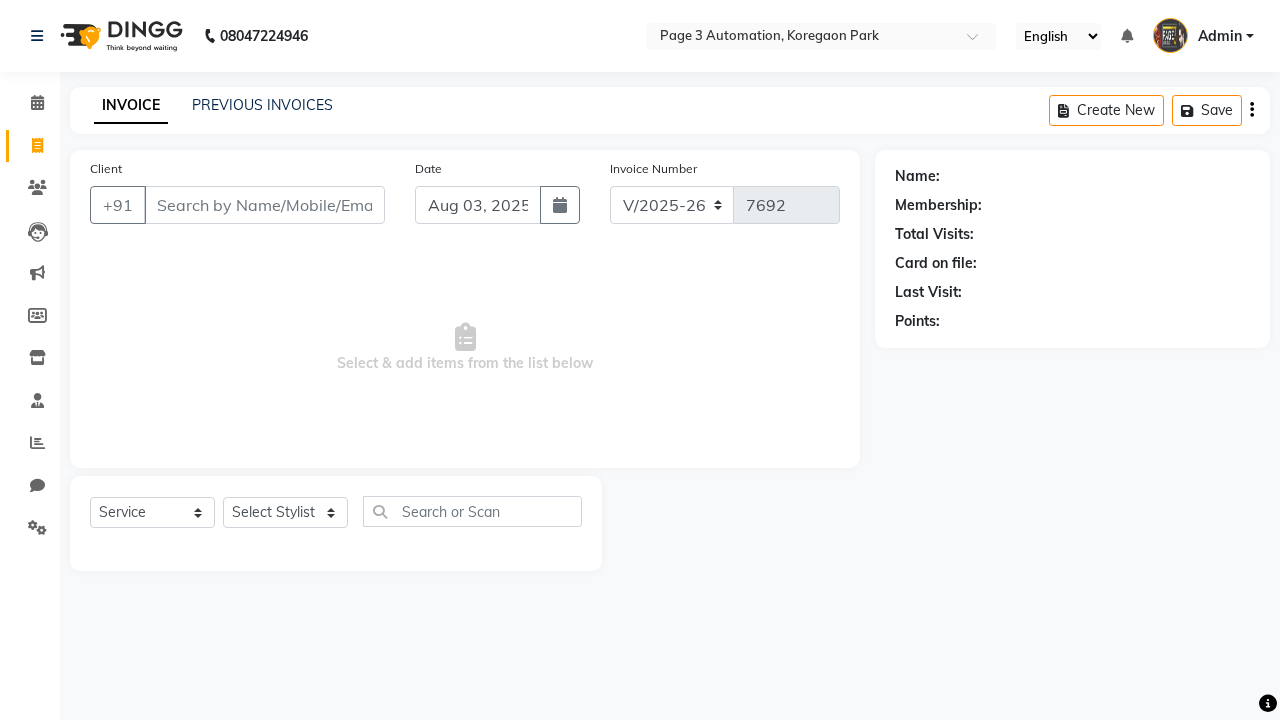 select on "2774" 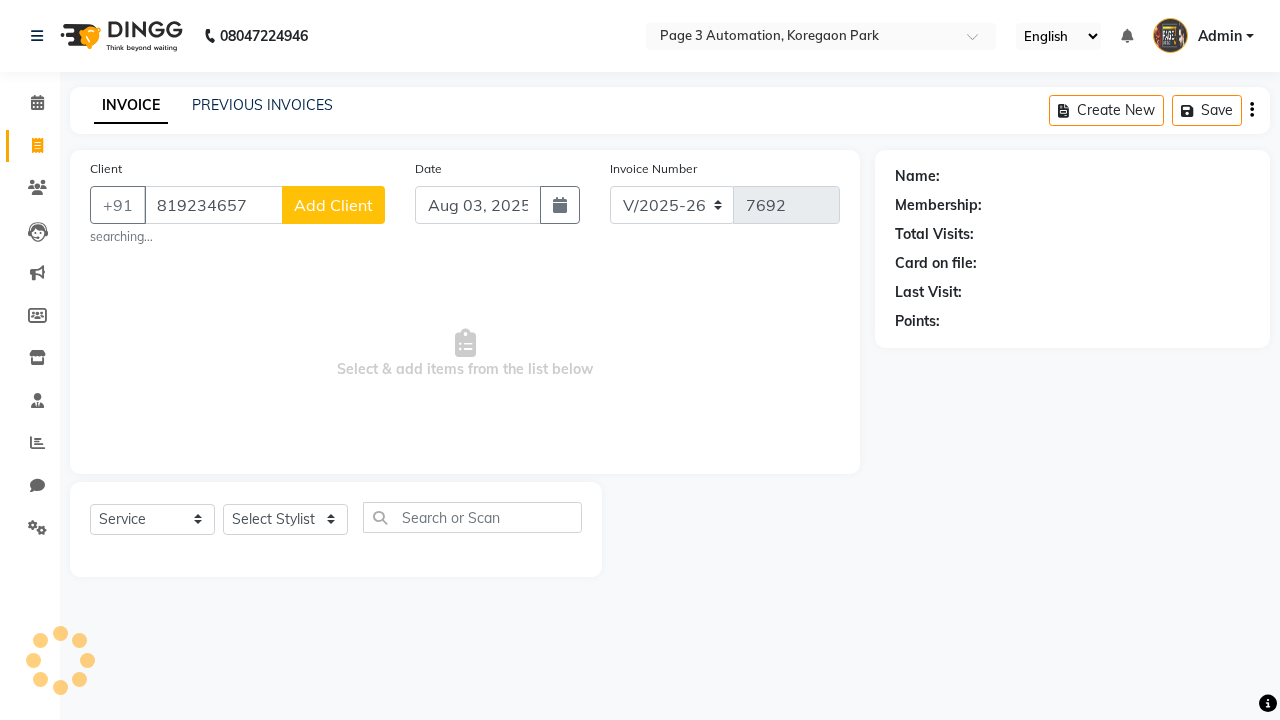 scroll, scrollTop: 0, scrollLeft: 0, axis: both 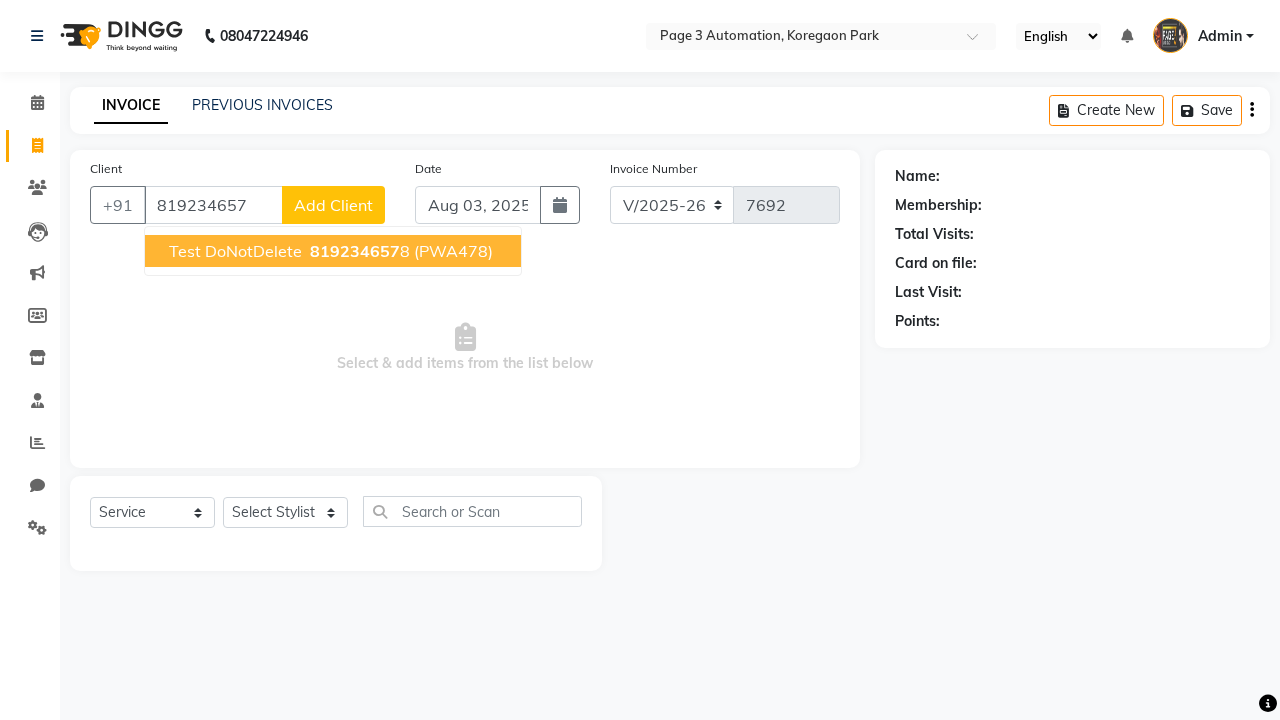 click on "819234657" at bounding box center (355, 251) 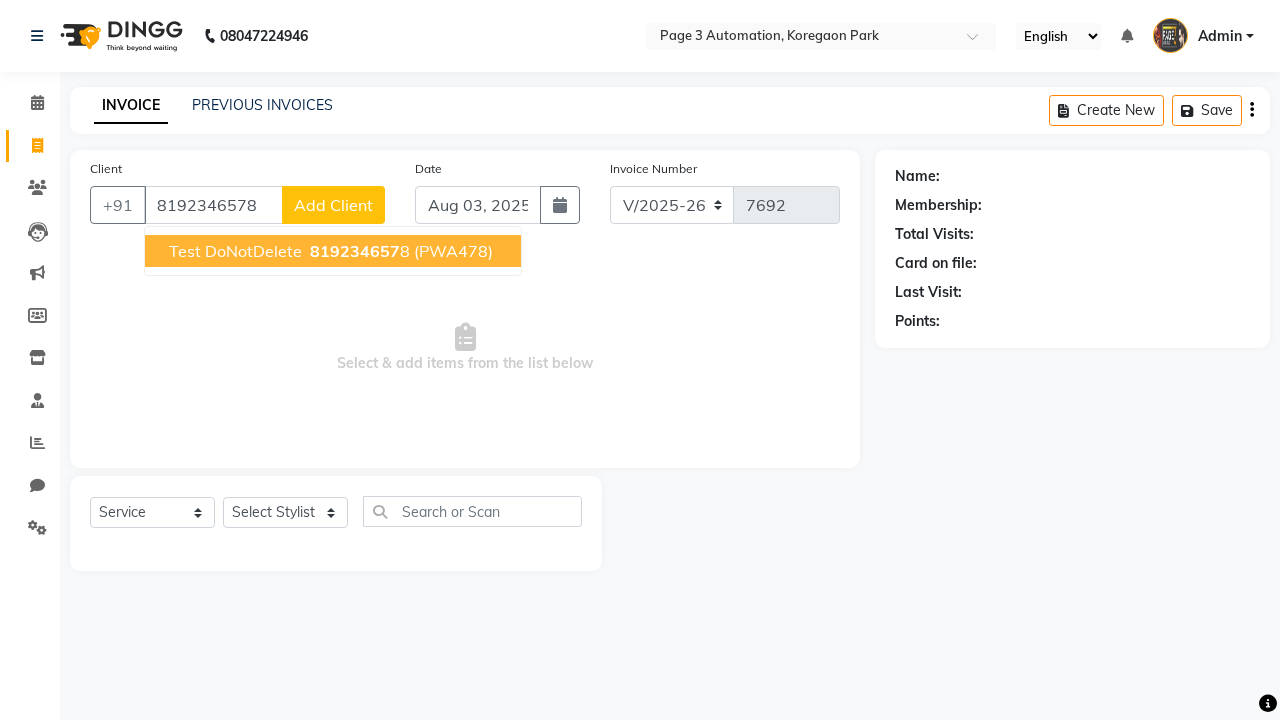 type on "8192346578" 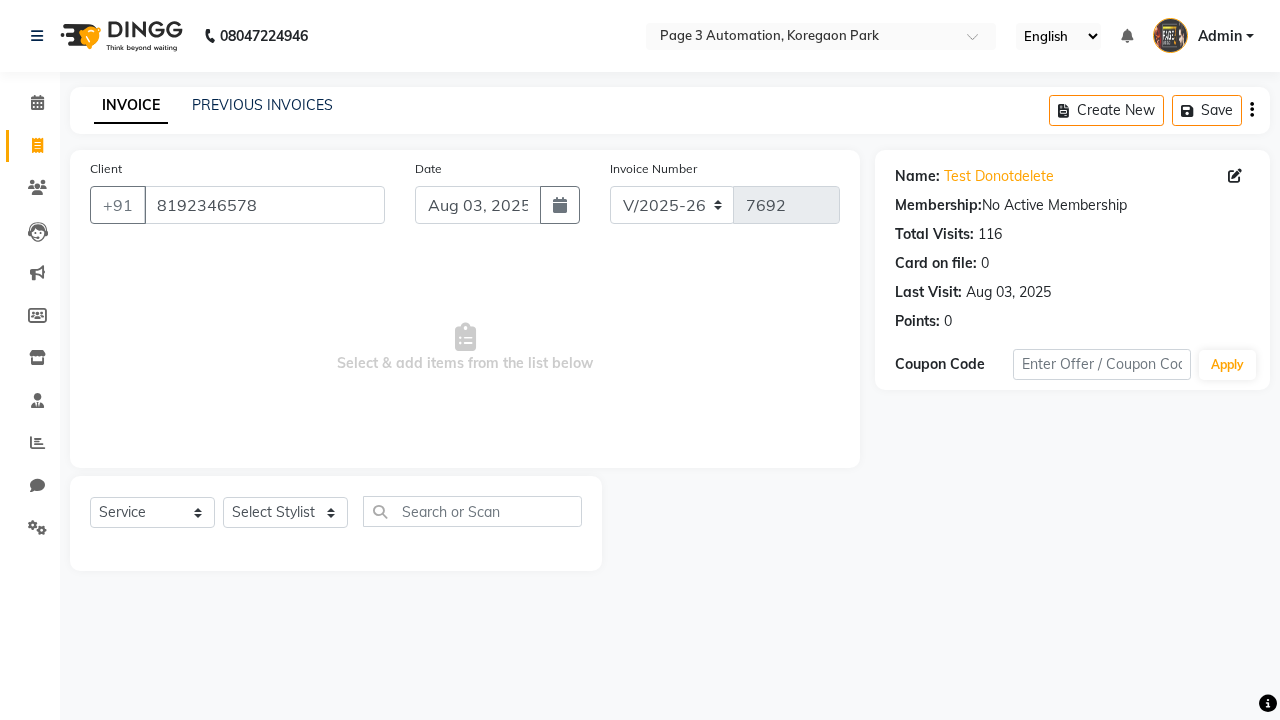 select on "71572" 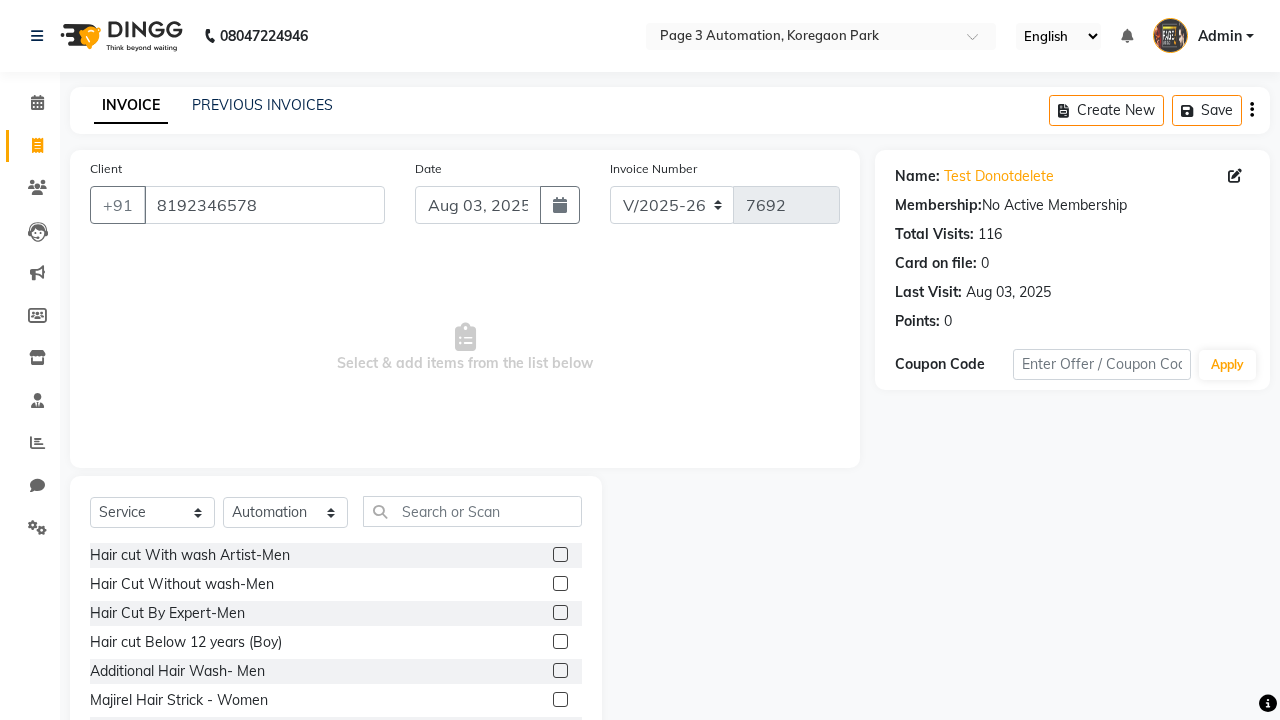 click 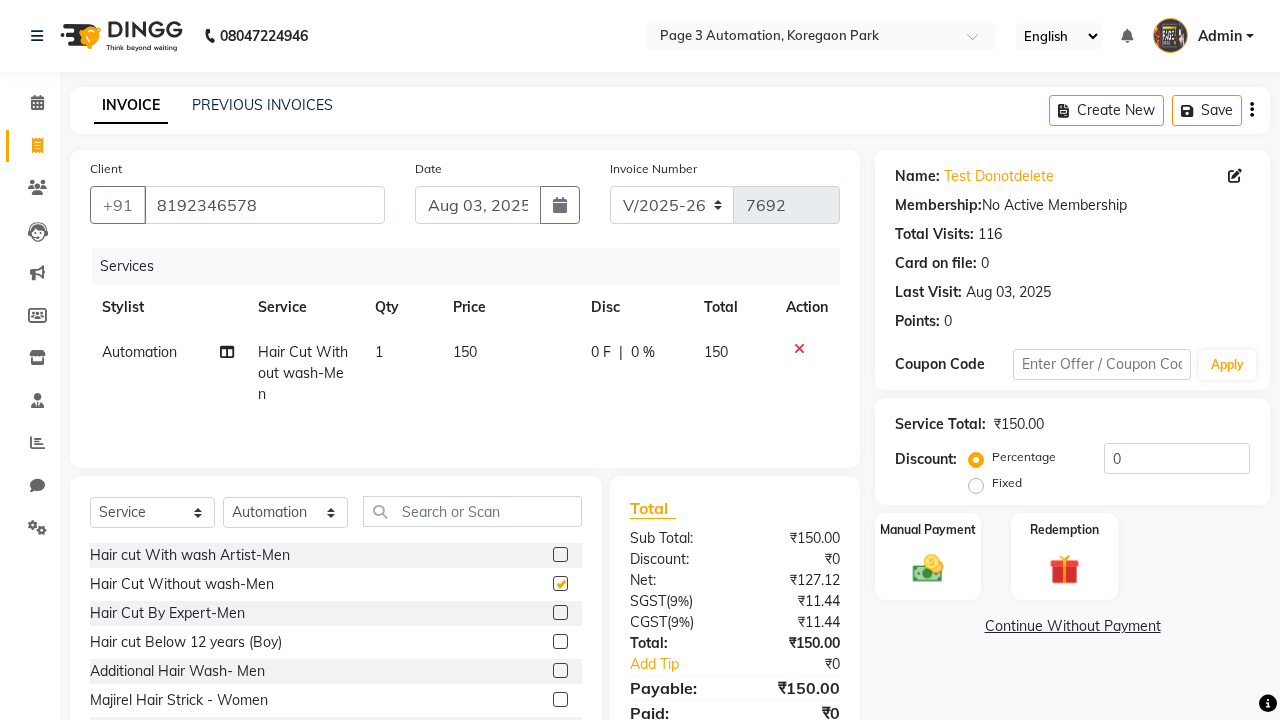 checkbox on "false" 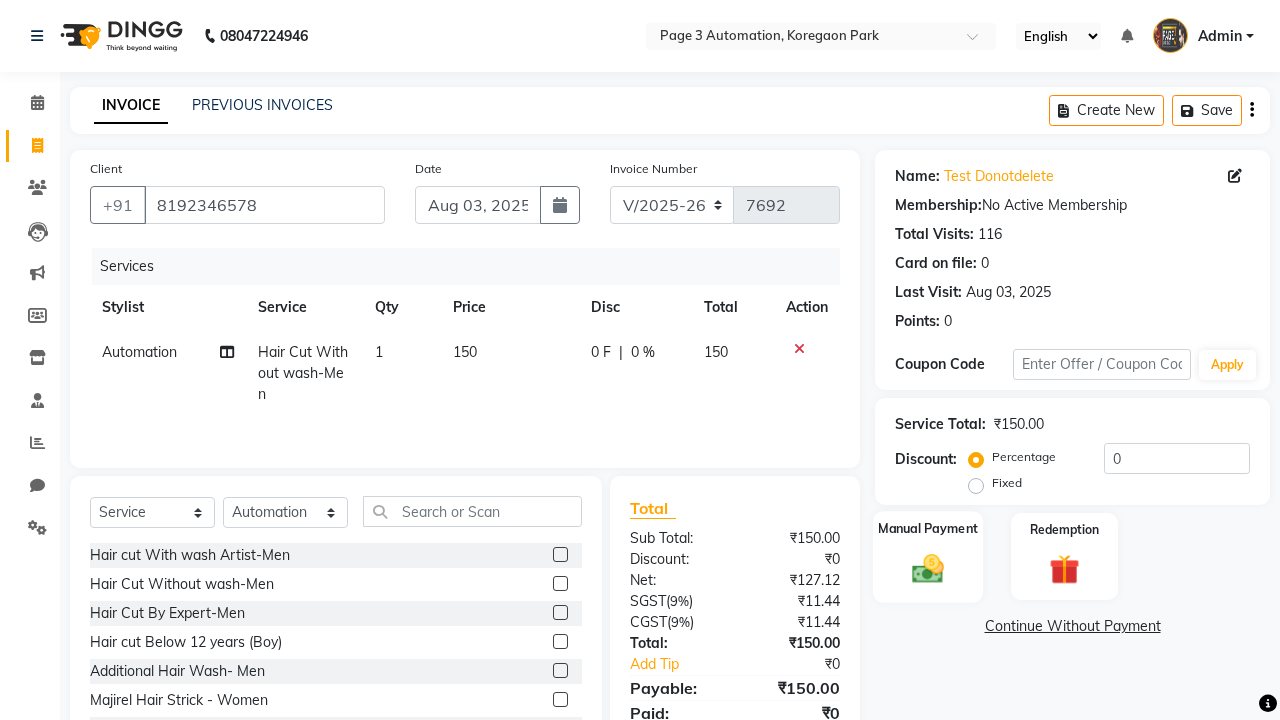 click 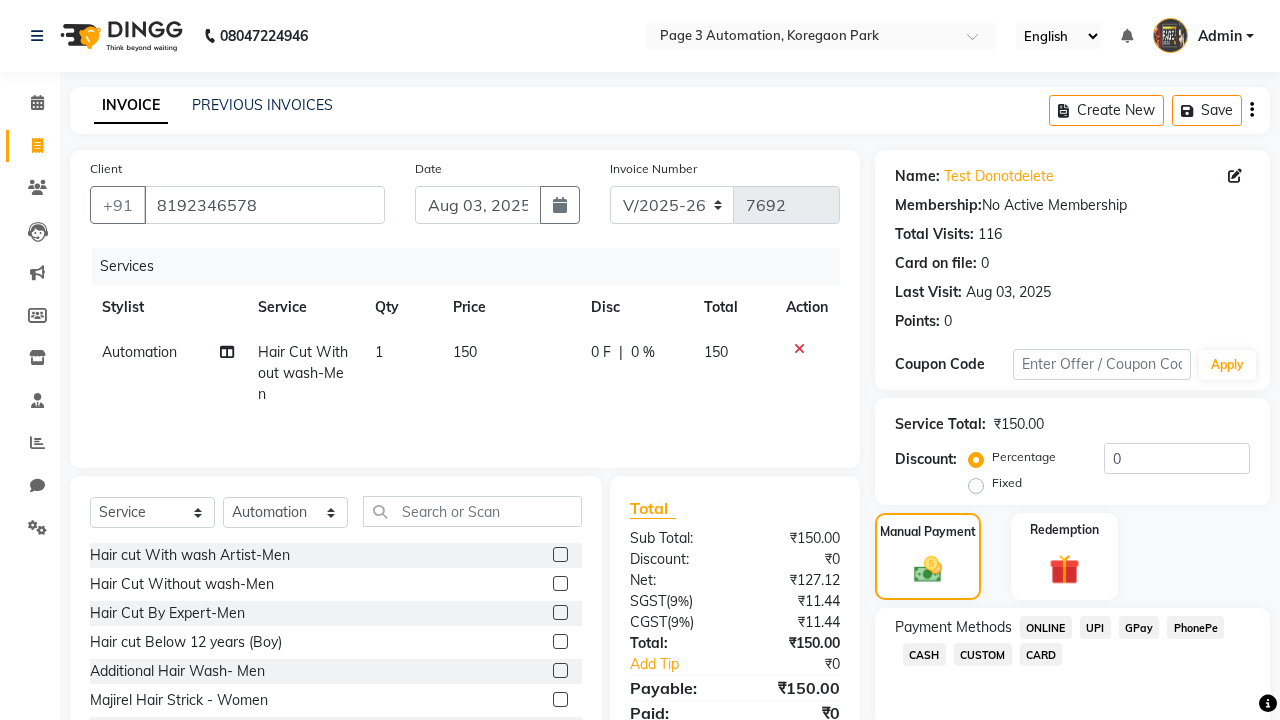 click on "ONLINE" 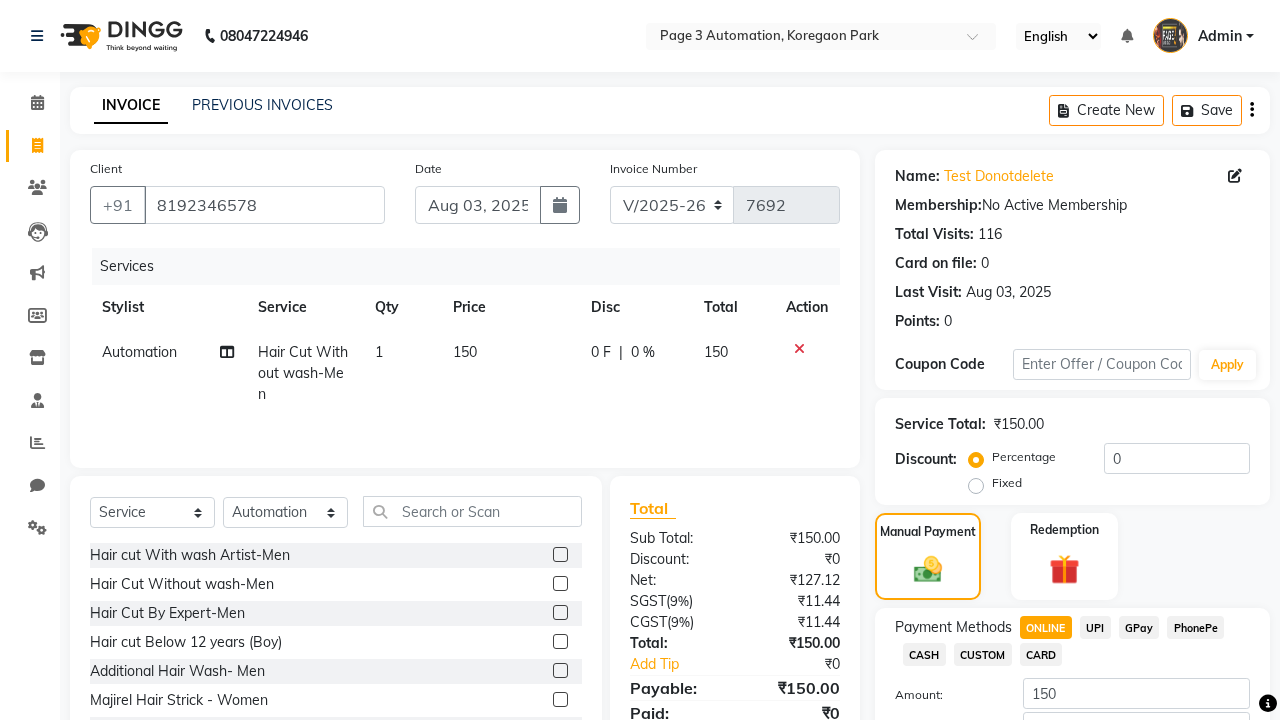 scroll, scrollTop: 135, scrollLeft: 0, axis: vertical 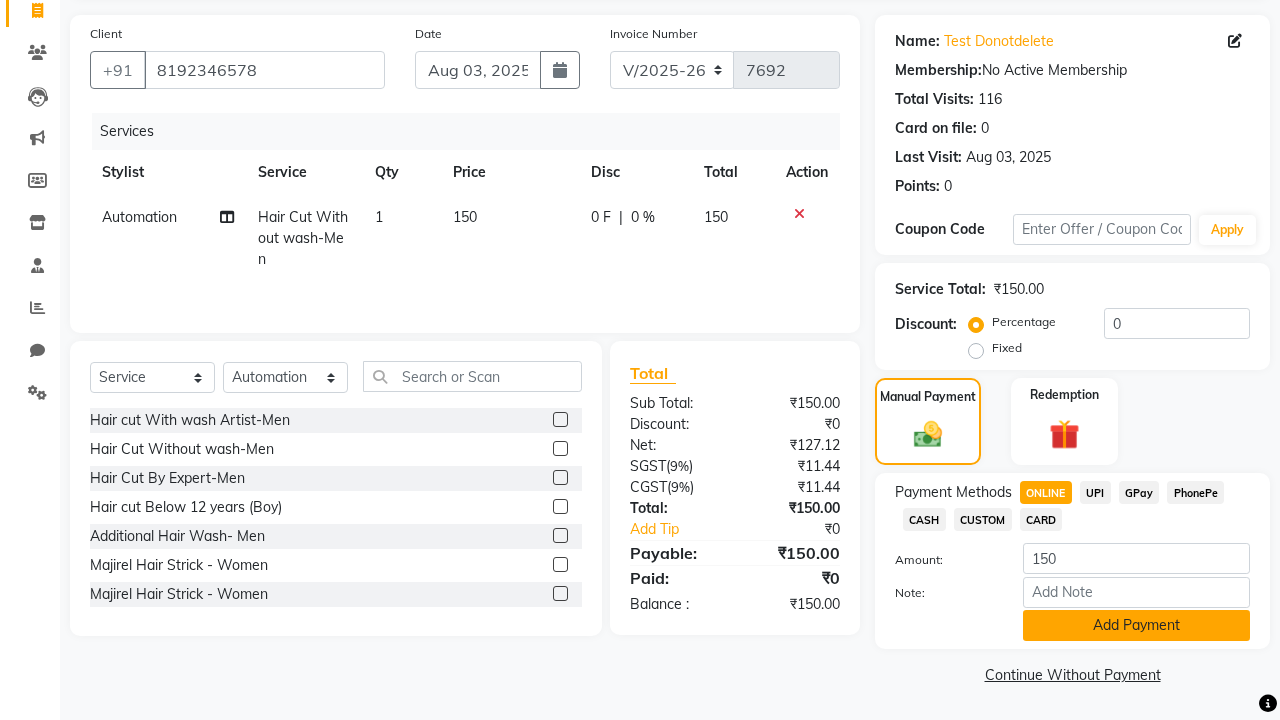 click on "Add Payment" 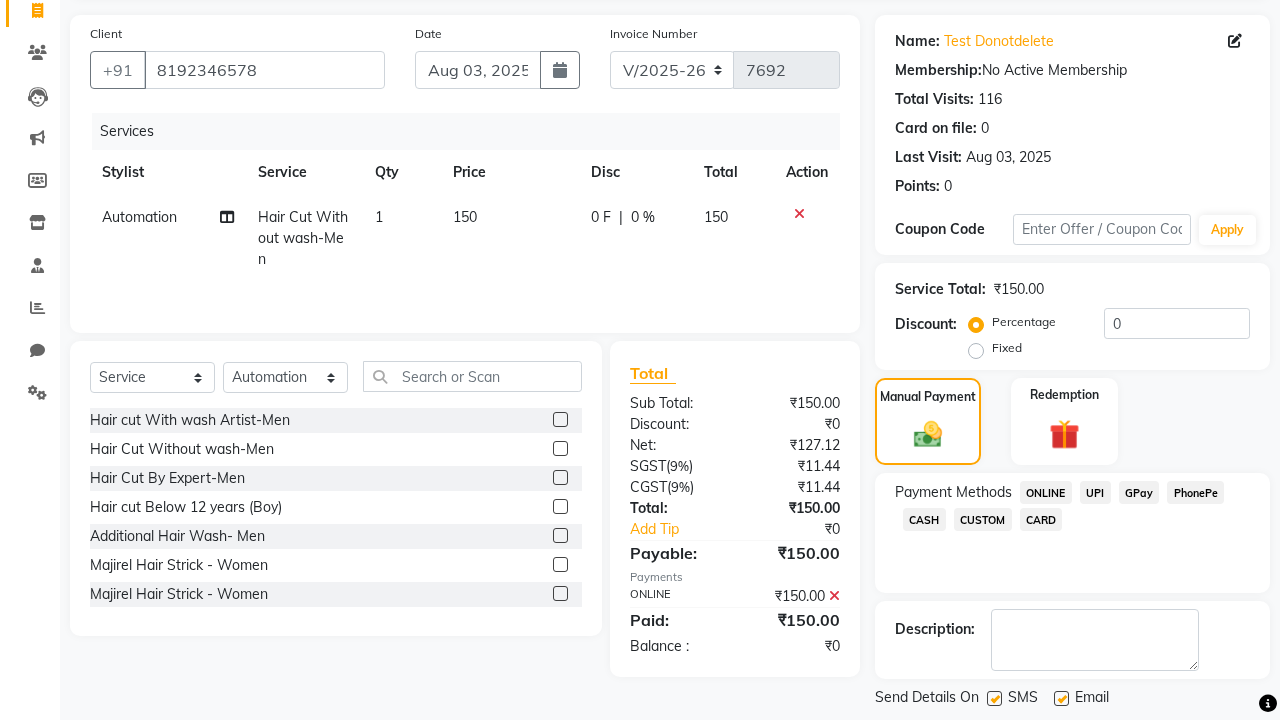 click on "Generate OTP" 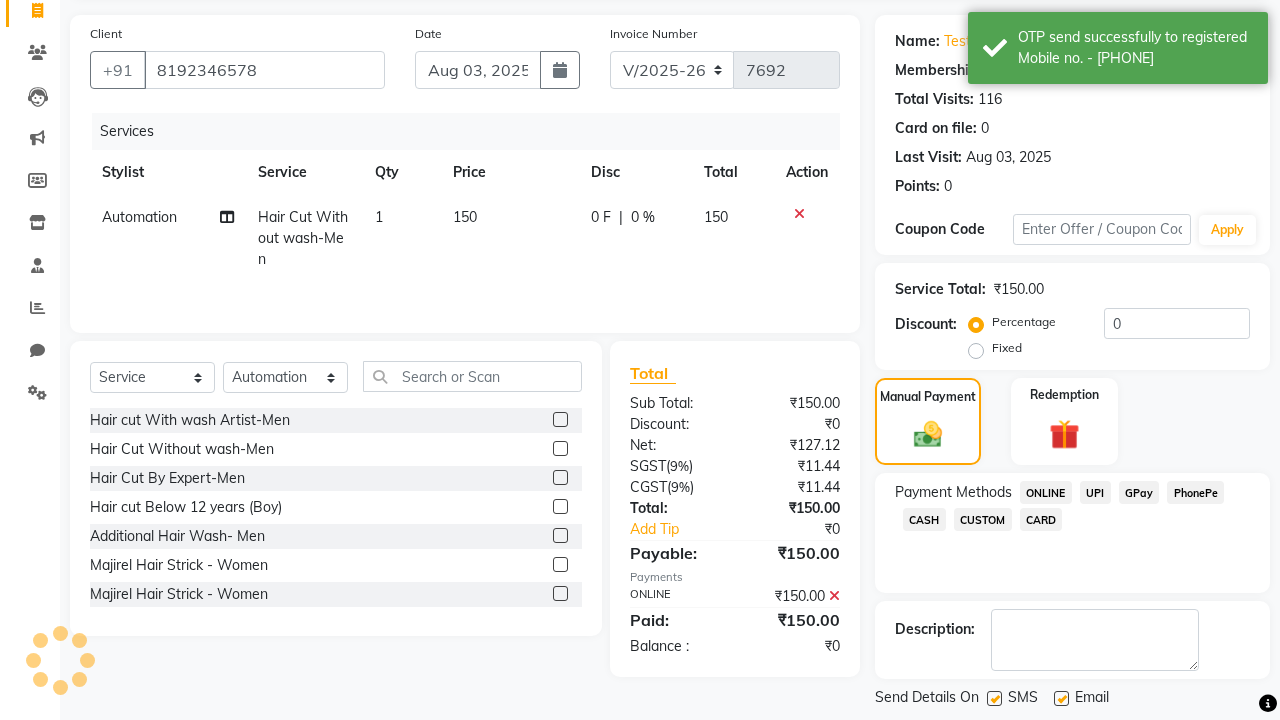 scroll, scrollTop: 231, scrollLeft: 0, axis: vertical 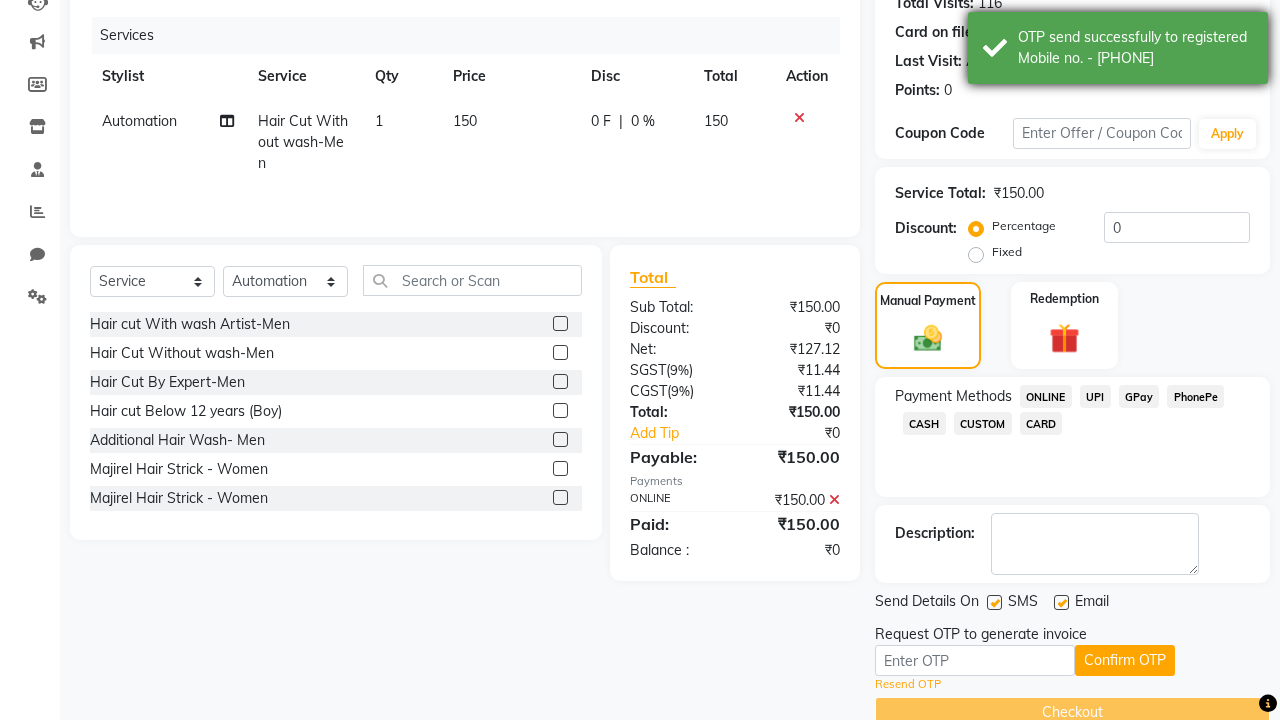 click on "OTP send successfully to registered  Mobile no. - 918192346578" at bounding box center (1135, 48) 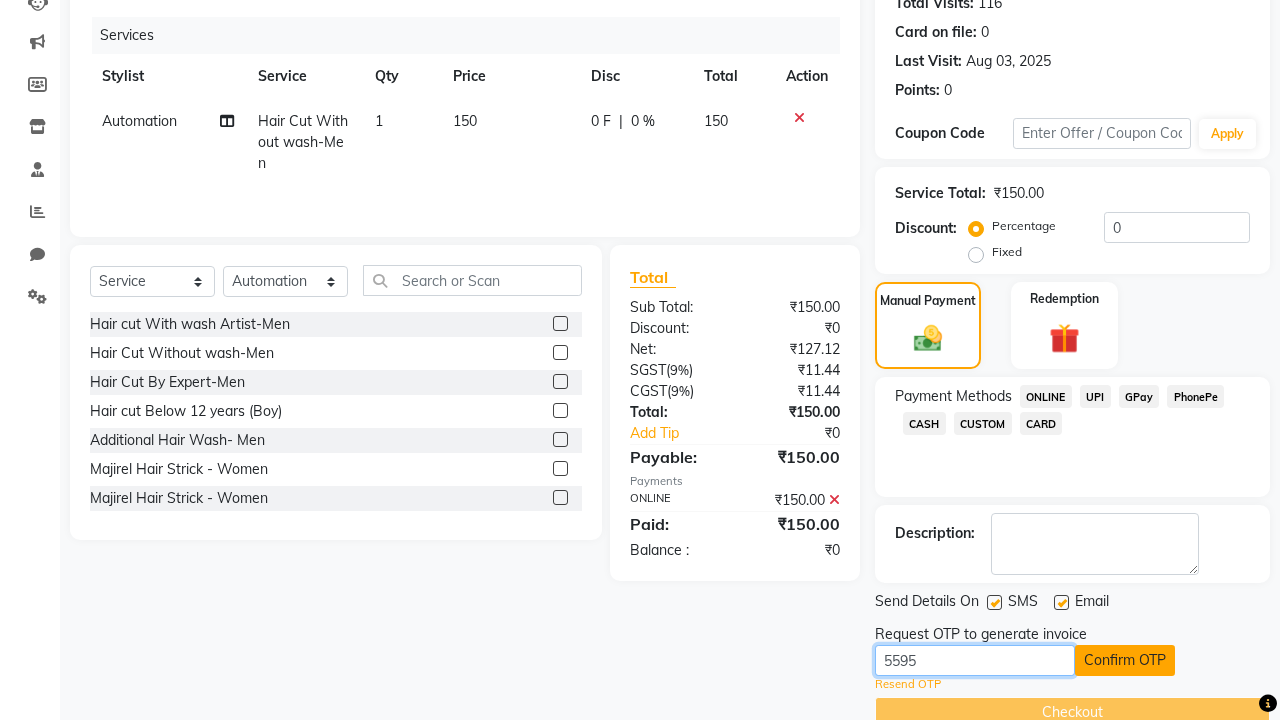 type on "5595" 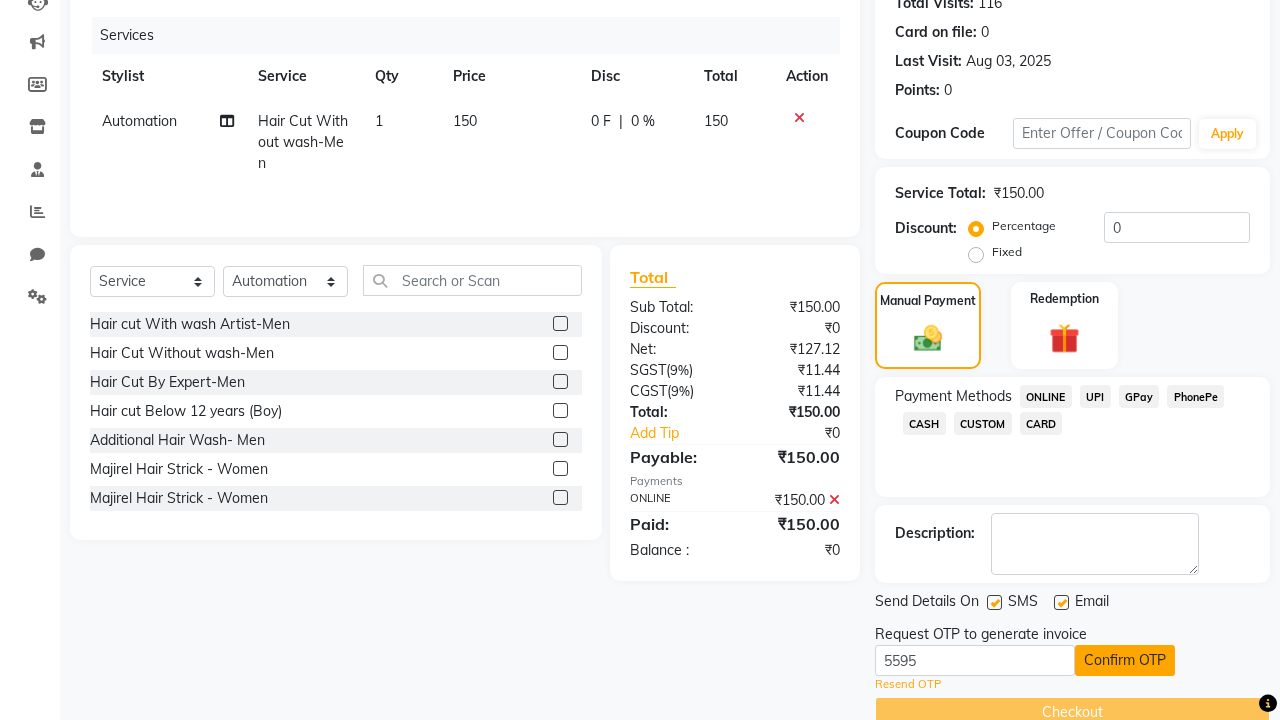 click on "Confirm OTP" 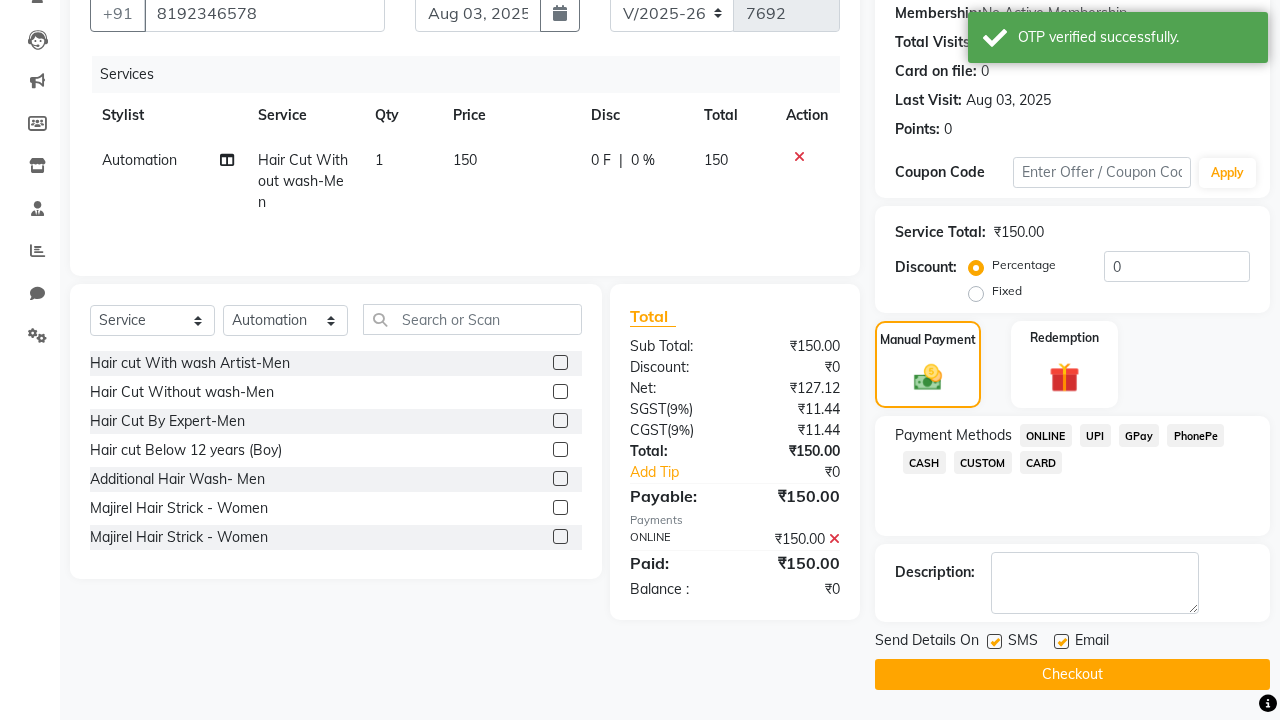 scroll, scrollTop: 192, scrollLeft: 0, axis: vertical 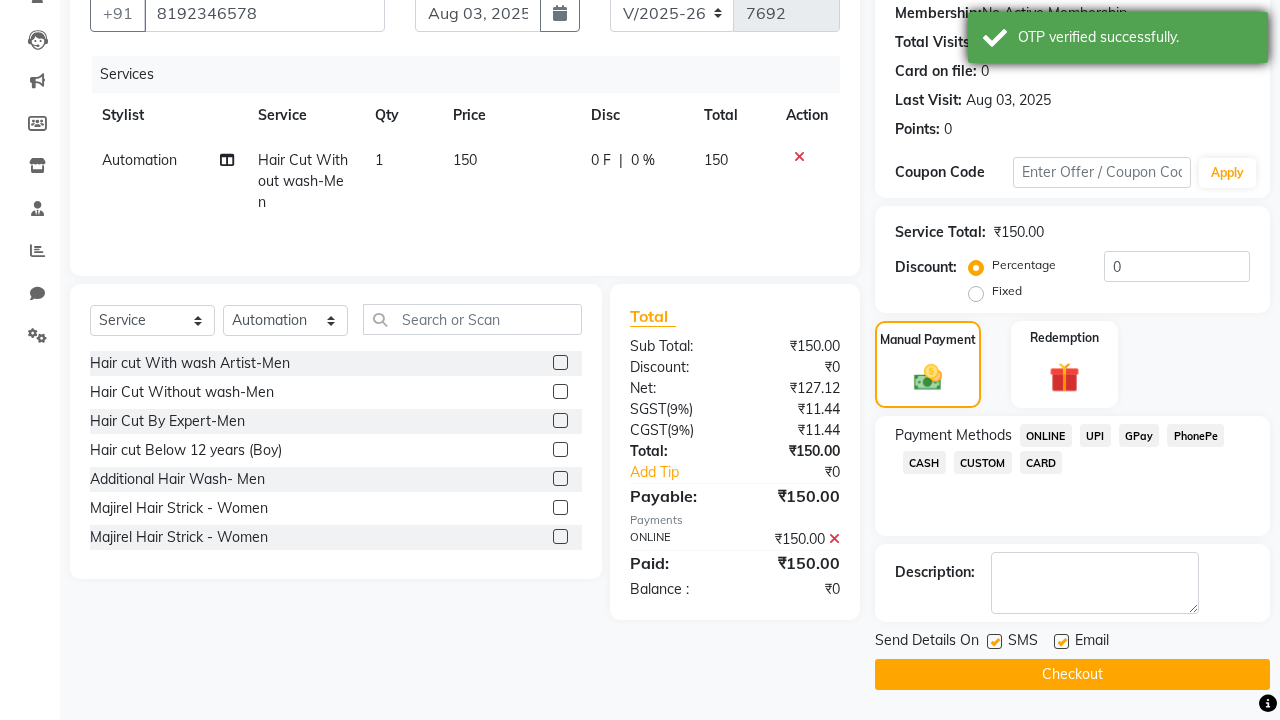 click on "OTP verified successfully." at bounding box center [1135, 37] 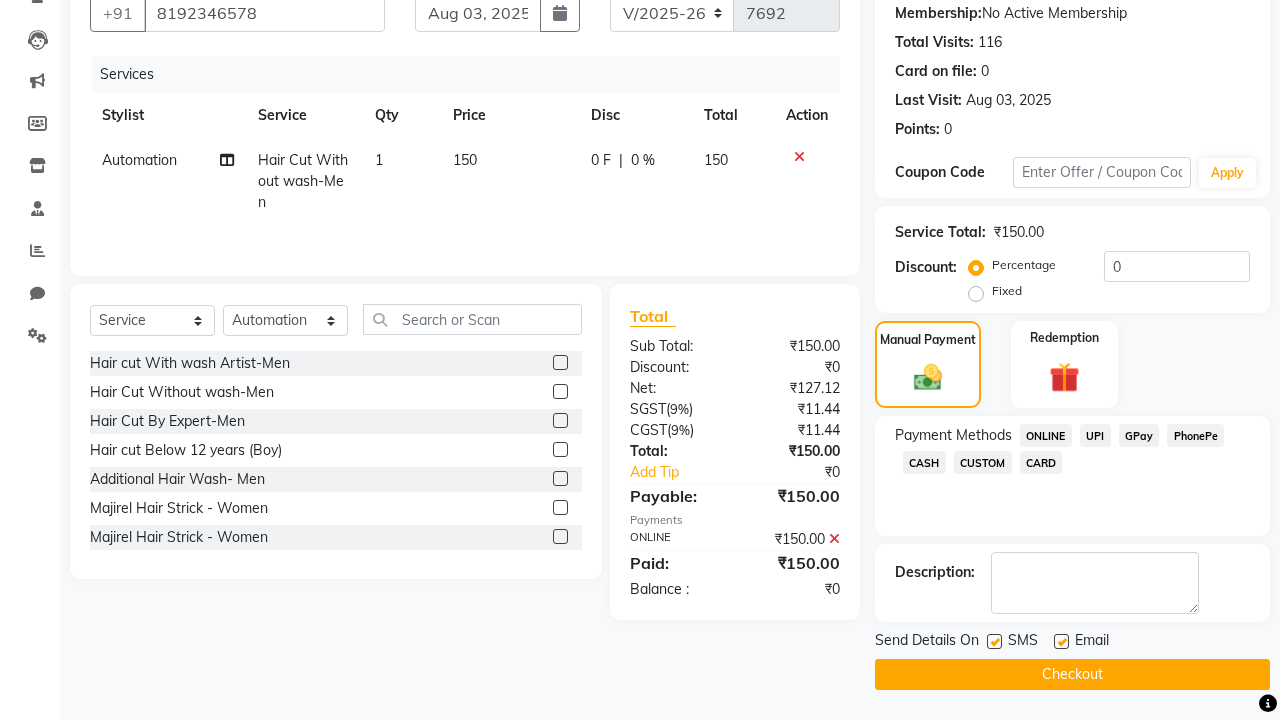 click on "Checkout" 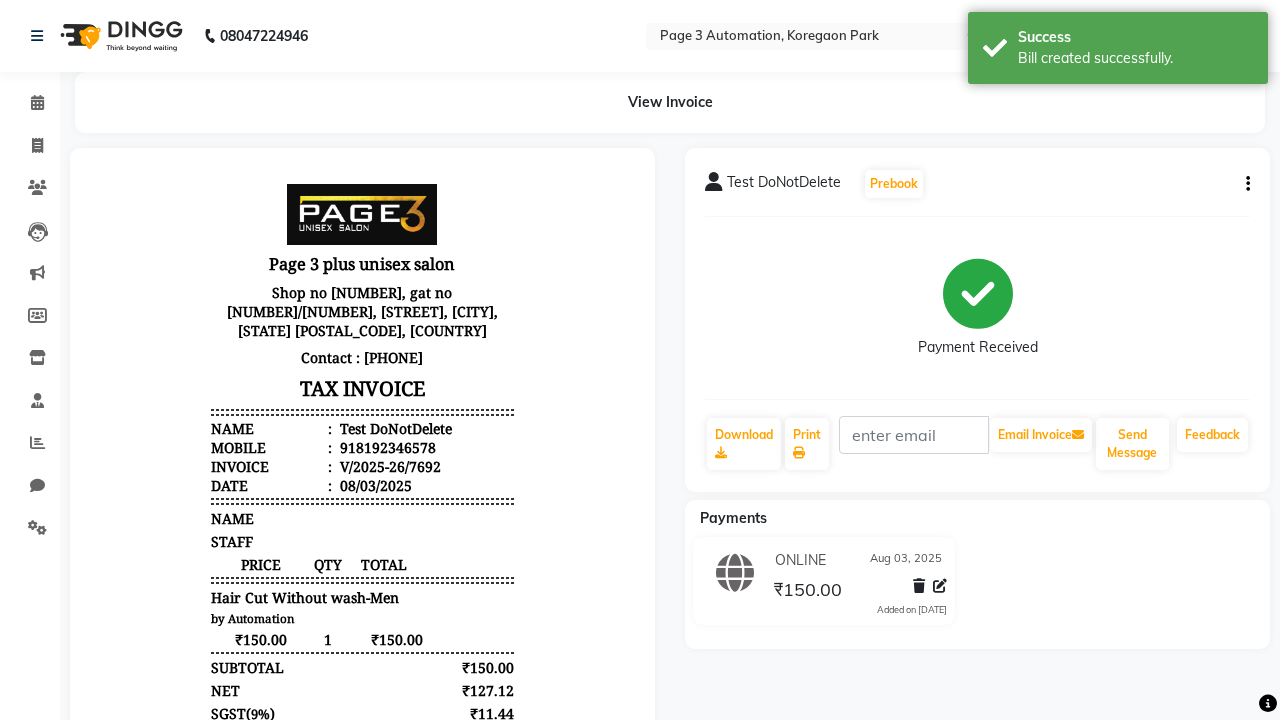 scroll, scrollTop: 0, scrollLeft: 0, axis: both 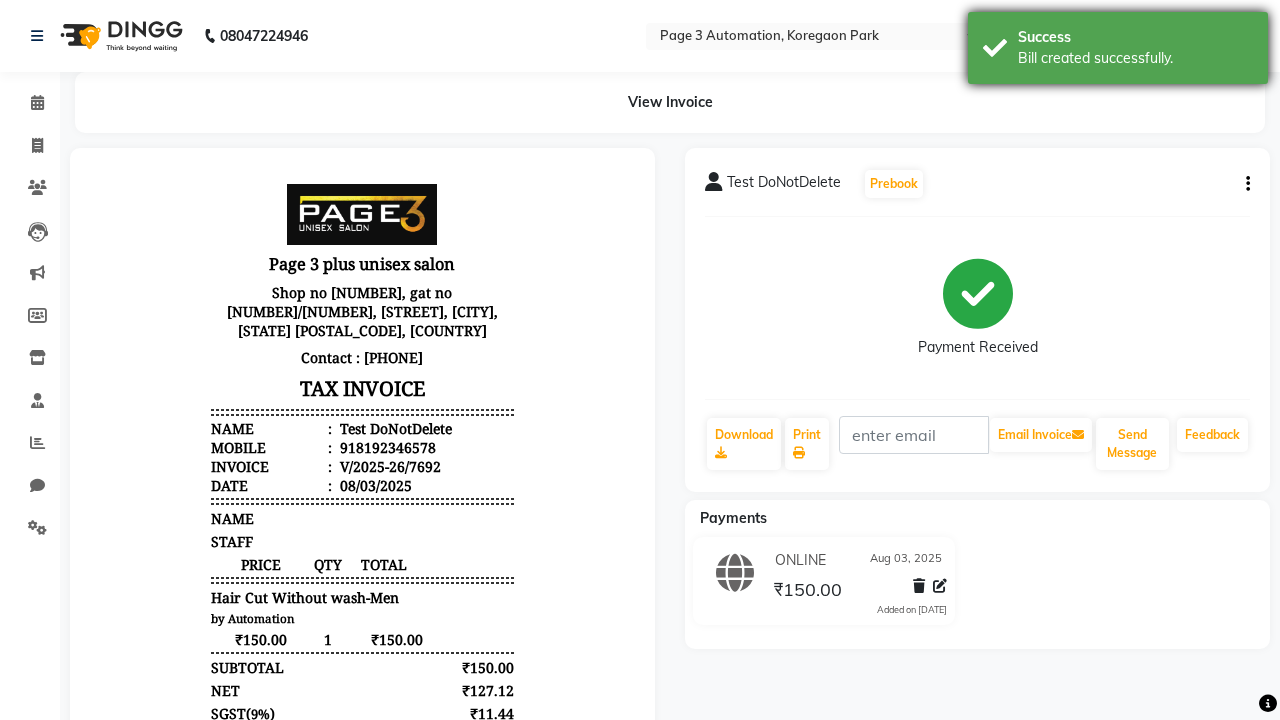 click on "Bill created successfully." at bounding box center (1135, 58) 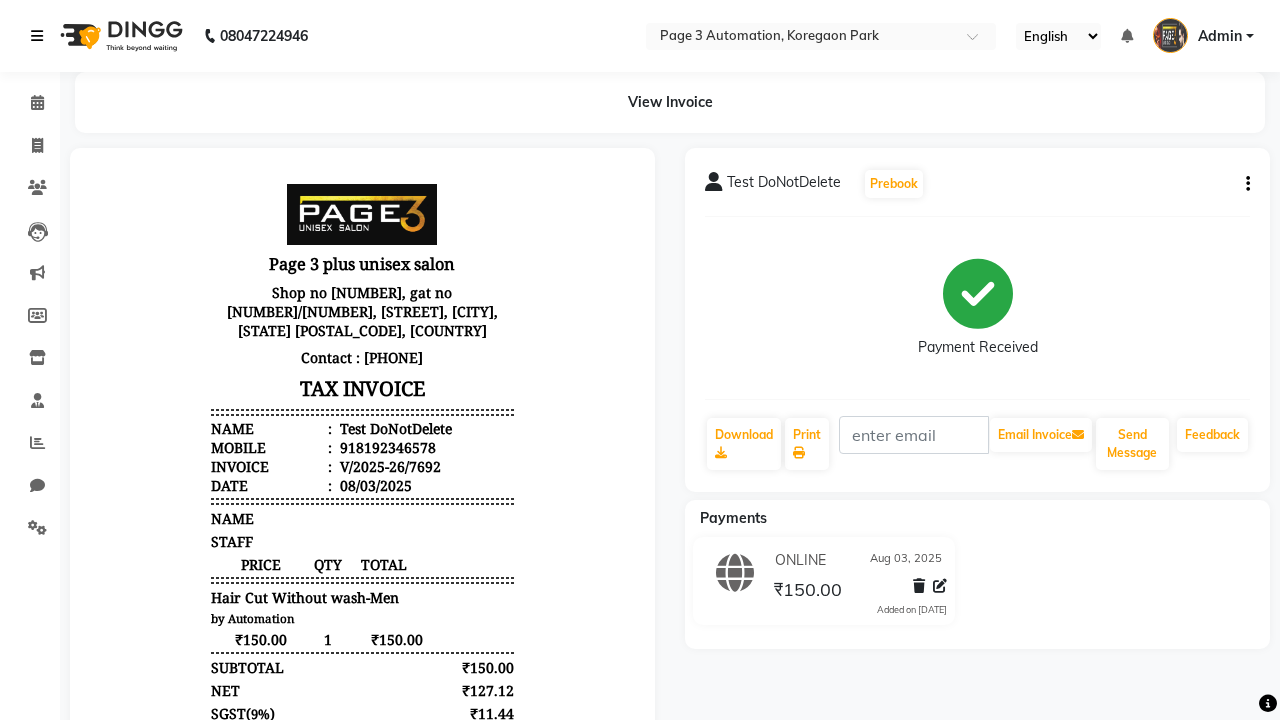 click at bounding box center (37, 36) 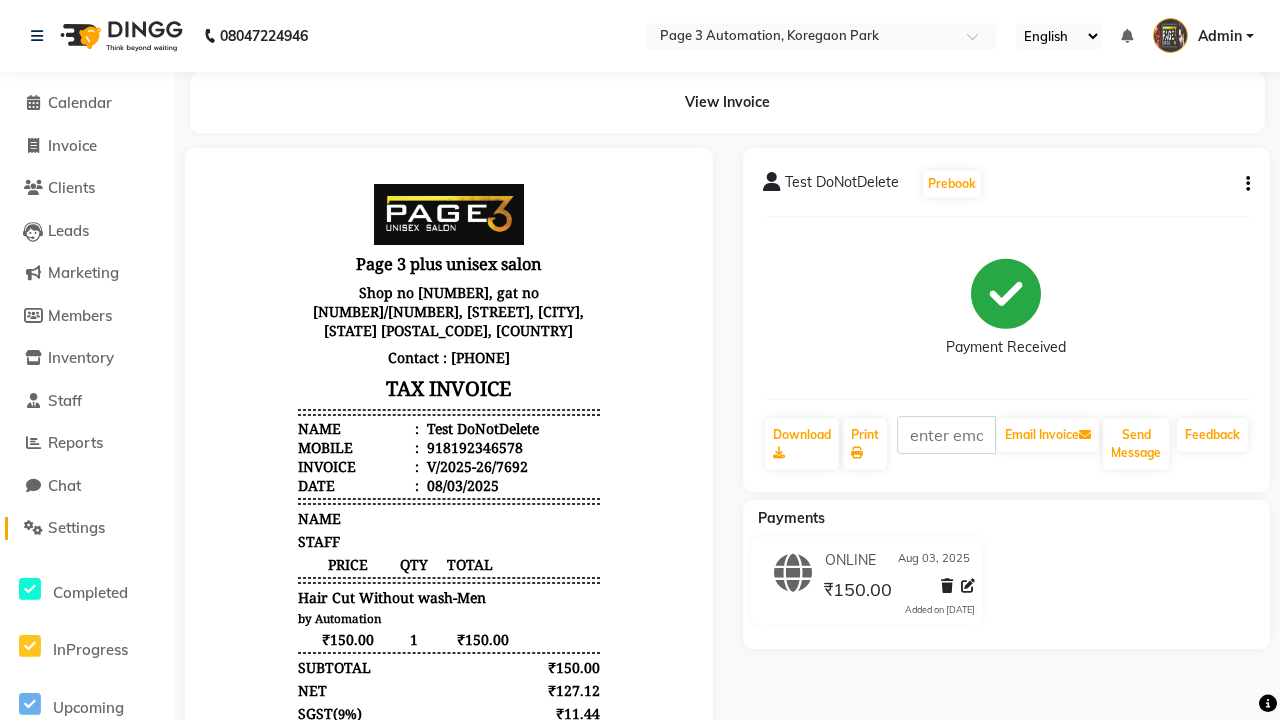 click on "Settings" 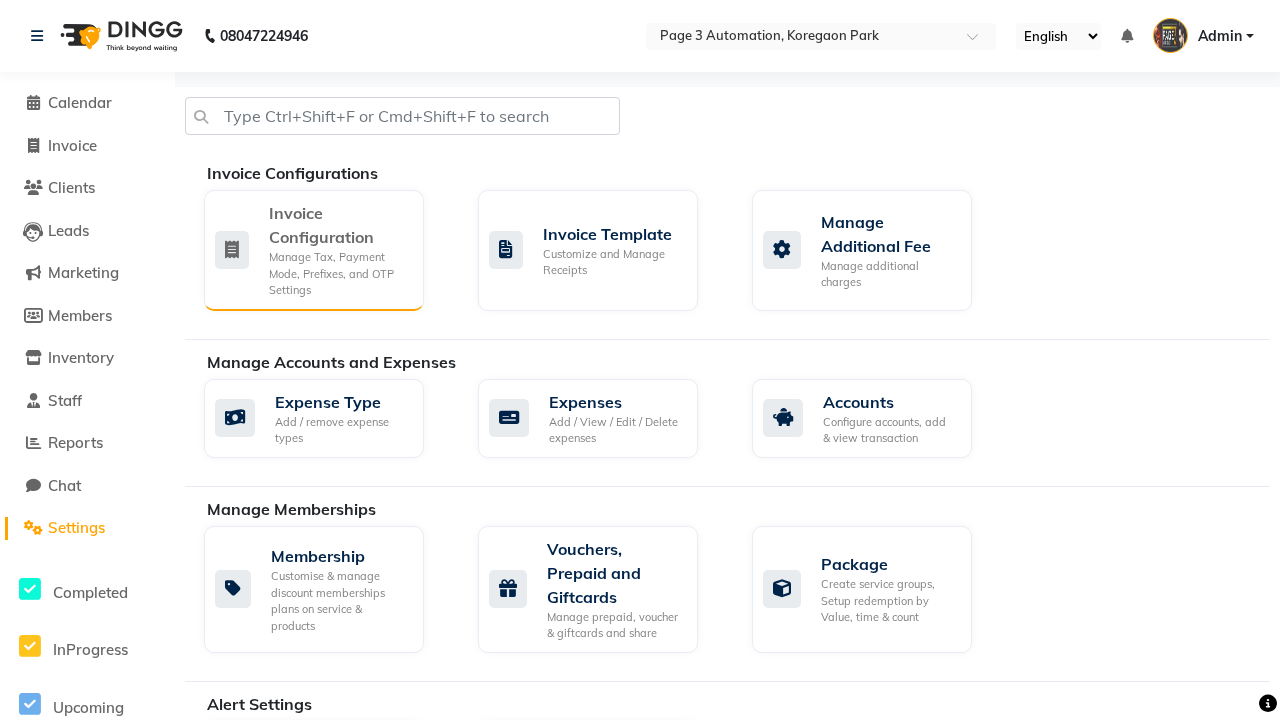 click on "Manage Tax, Payment Mode, Prefixes, and OTP Settings" 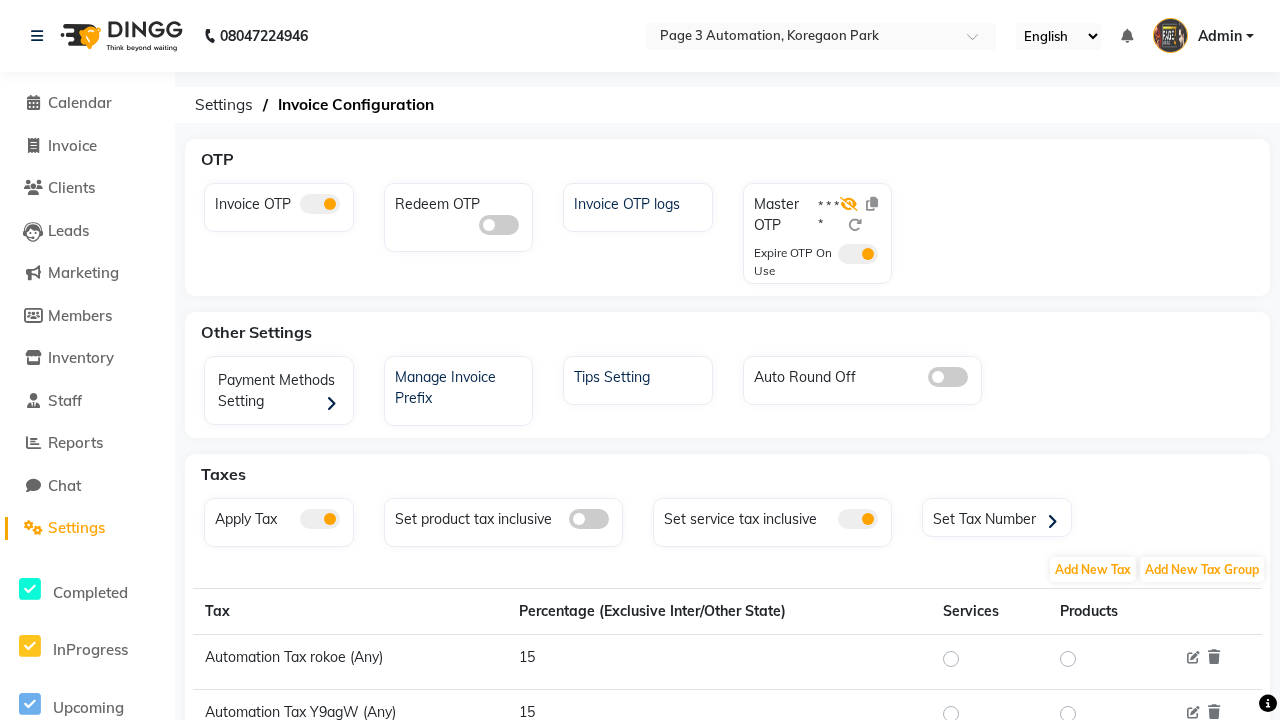 click 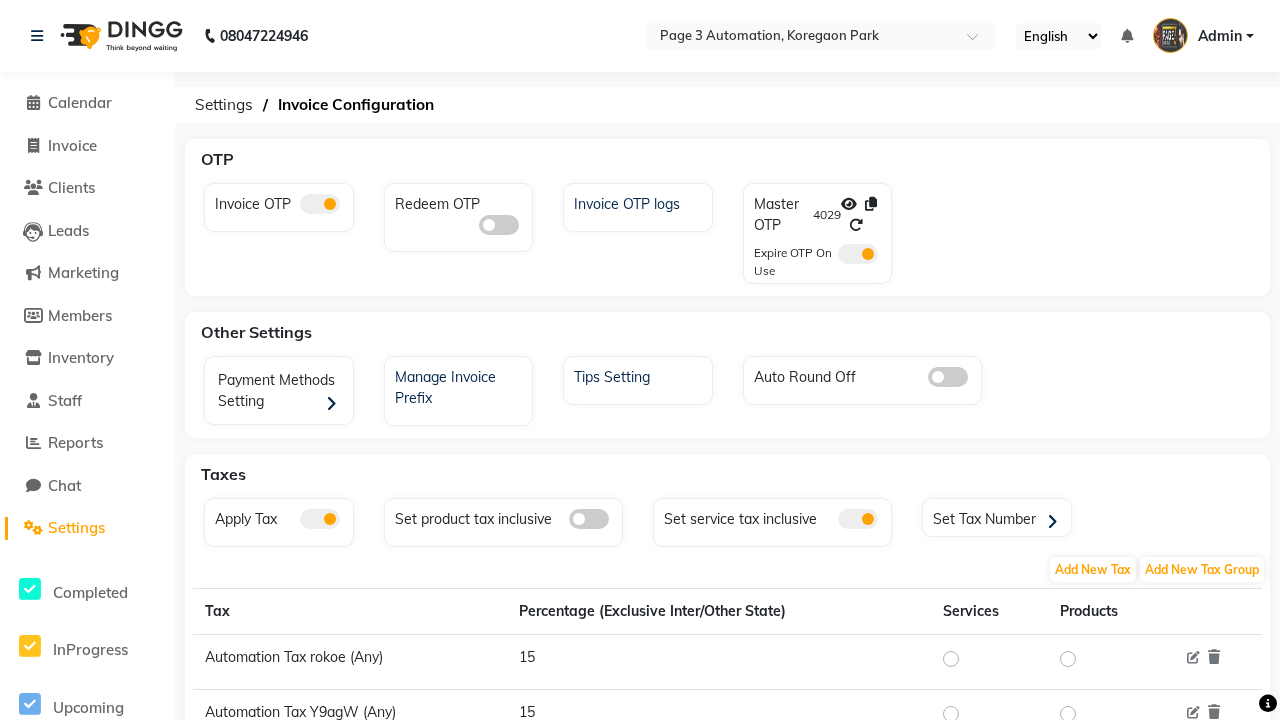 click 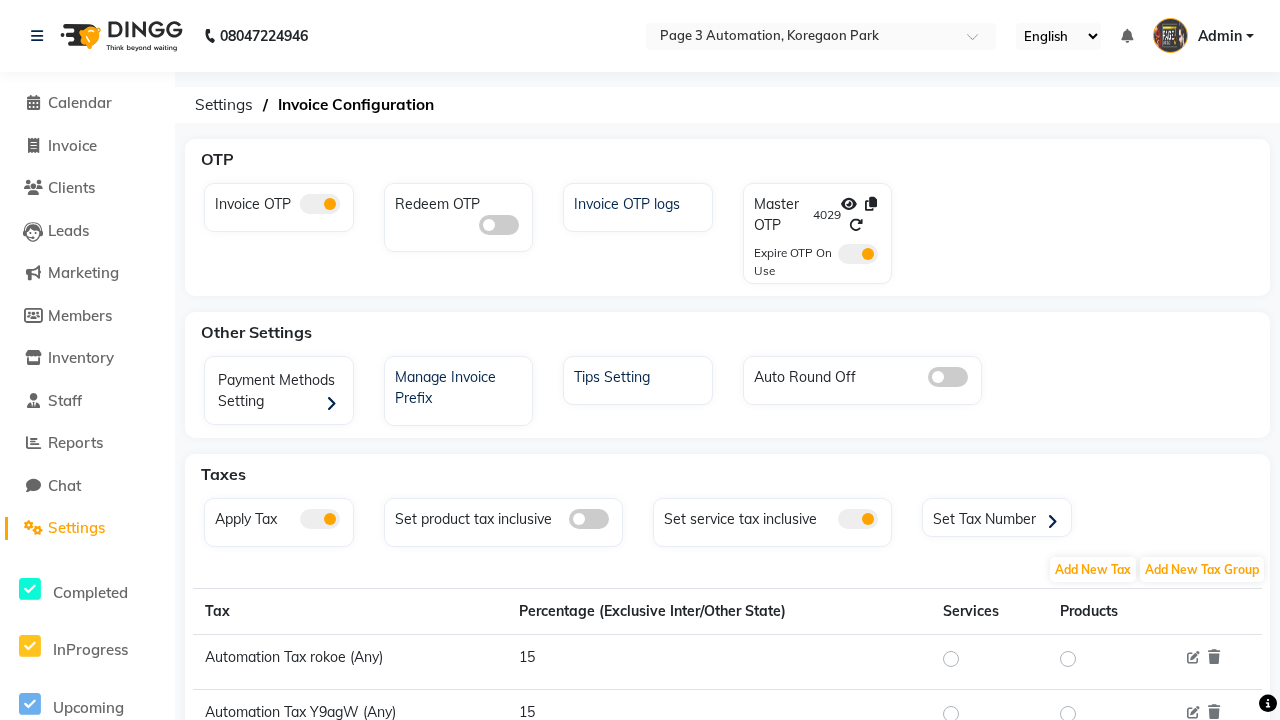 click 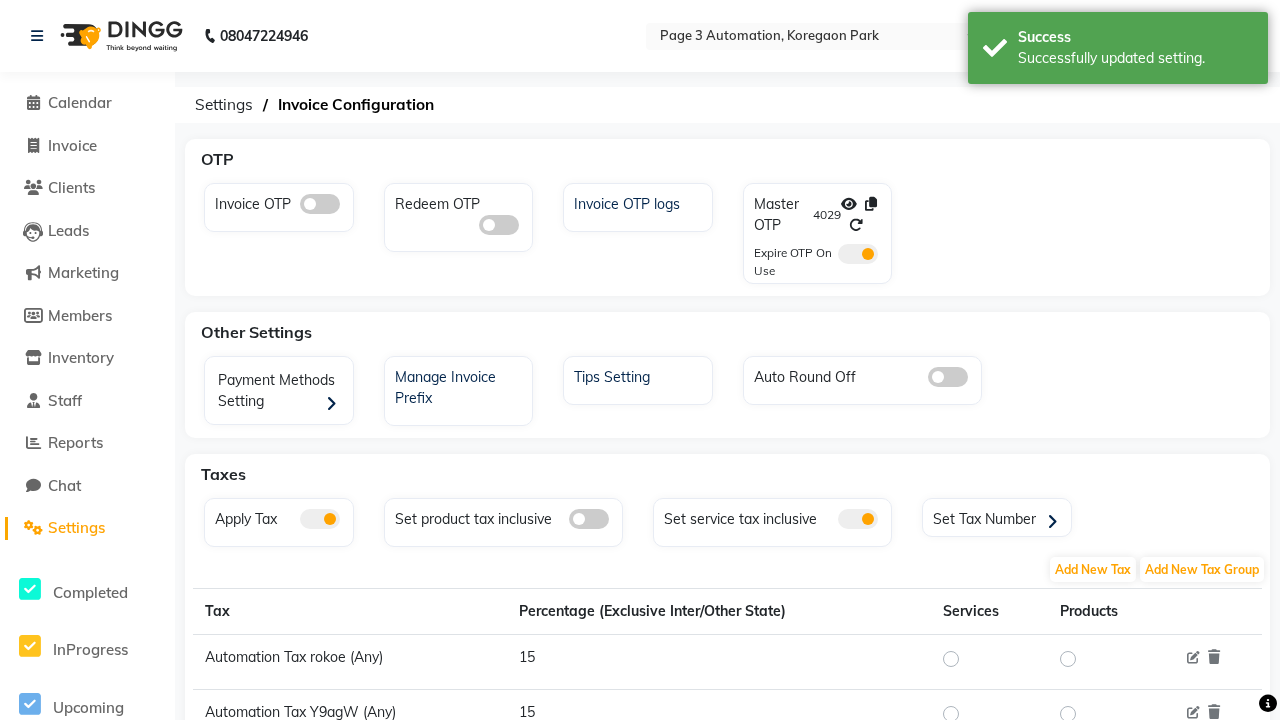 click 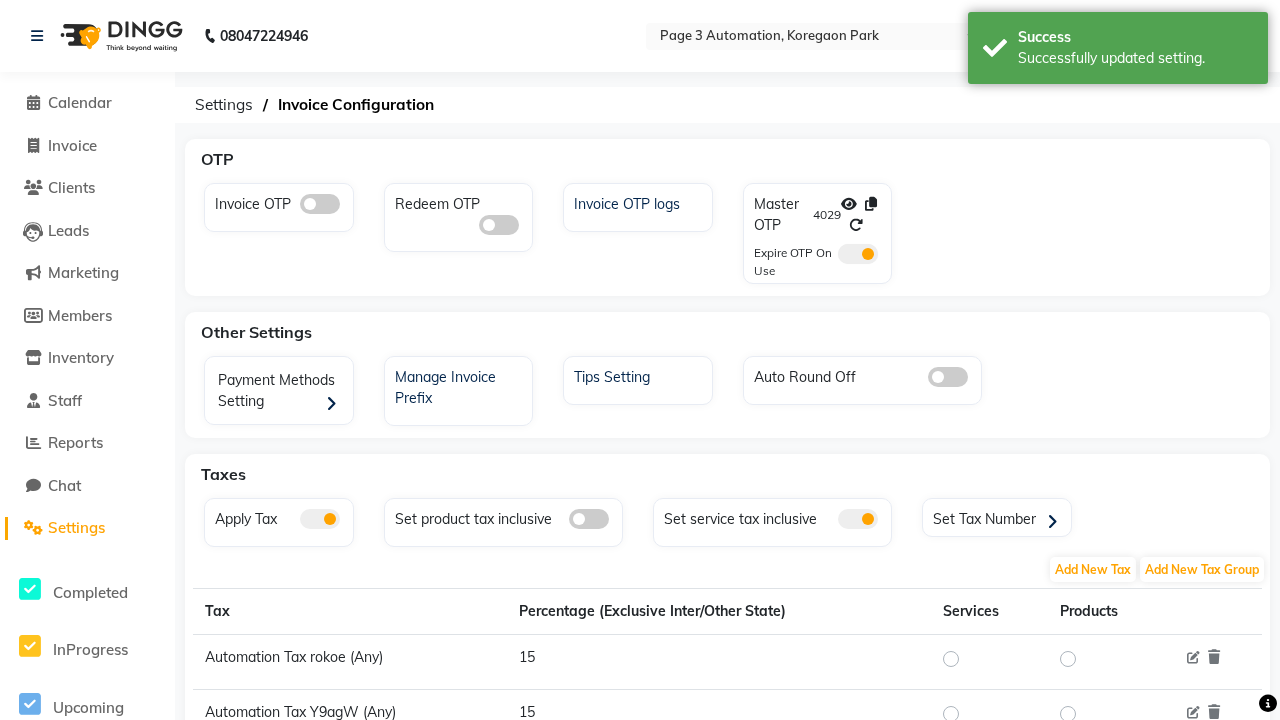 click 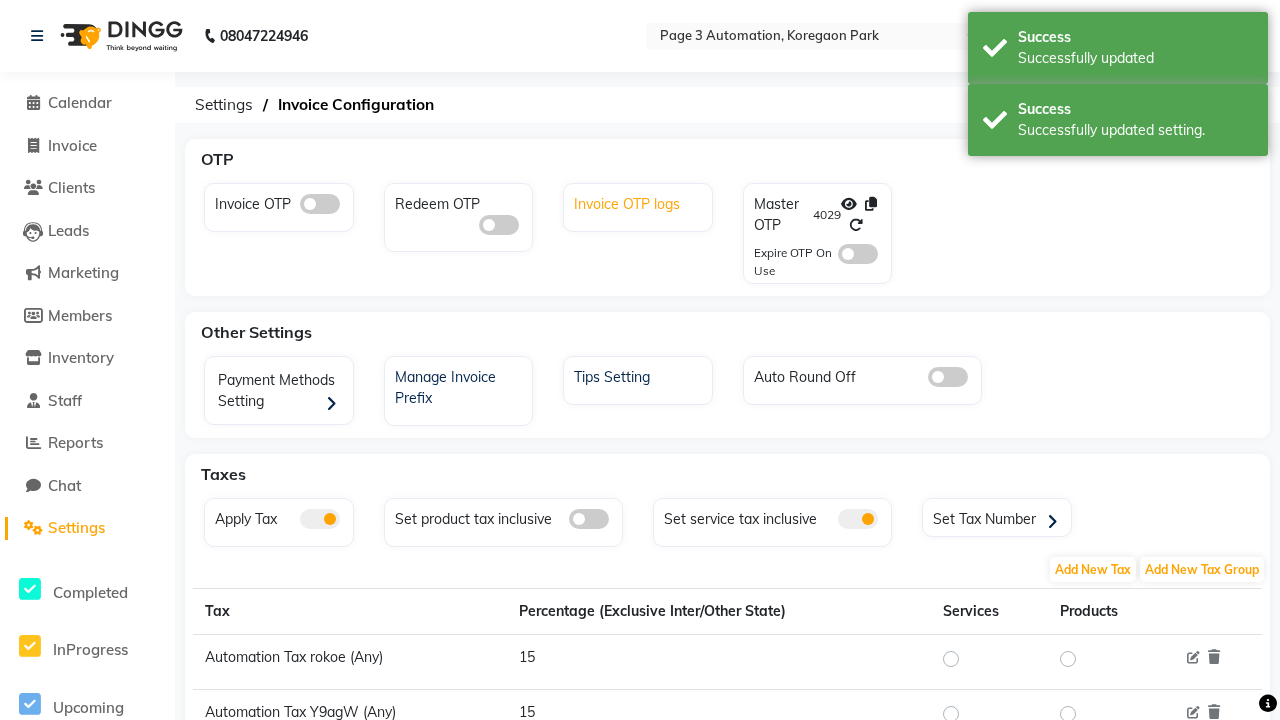 click on "Invoice OTP logs" 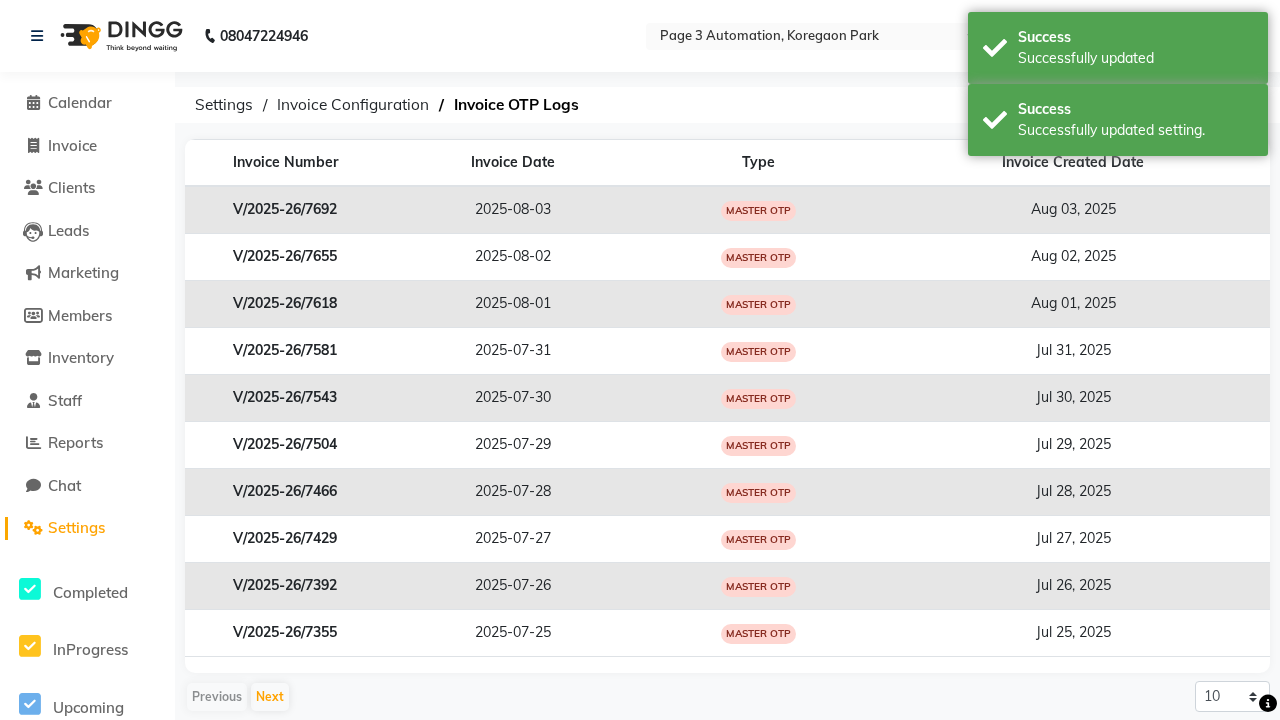 scroll, scrollTop: 0, scrollLeft: 5, axis: horizontal 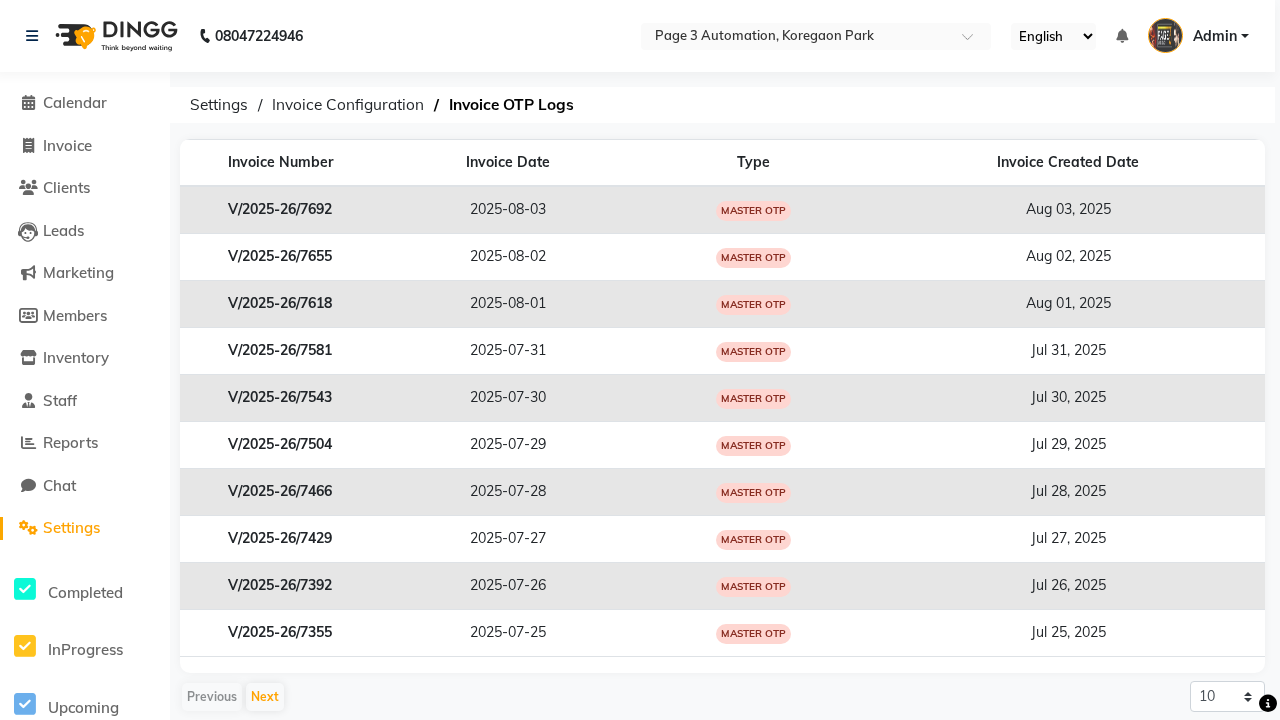 click on "Admin" at bounding box center (1215, 36) 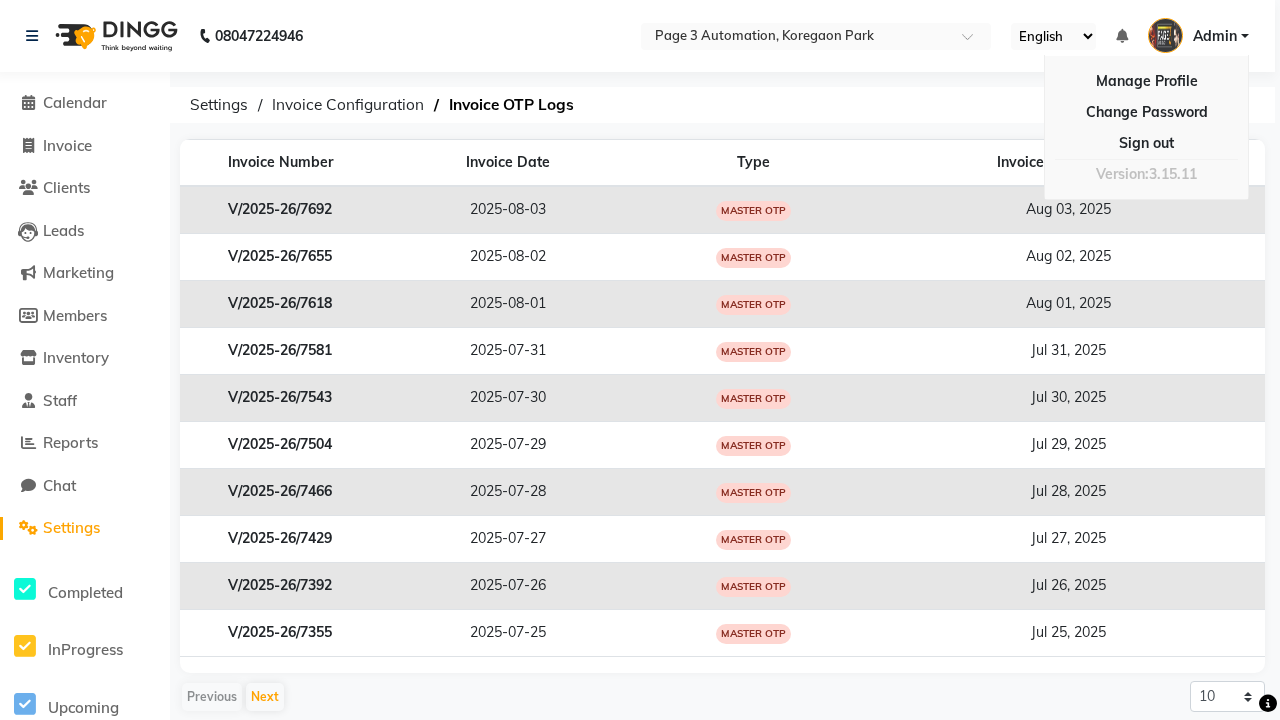 scroll, scrollTop: 20, scrollLeft: 0, axis: vertical 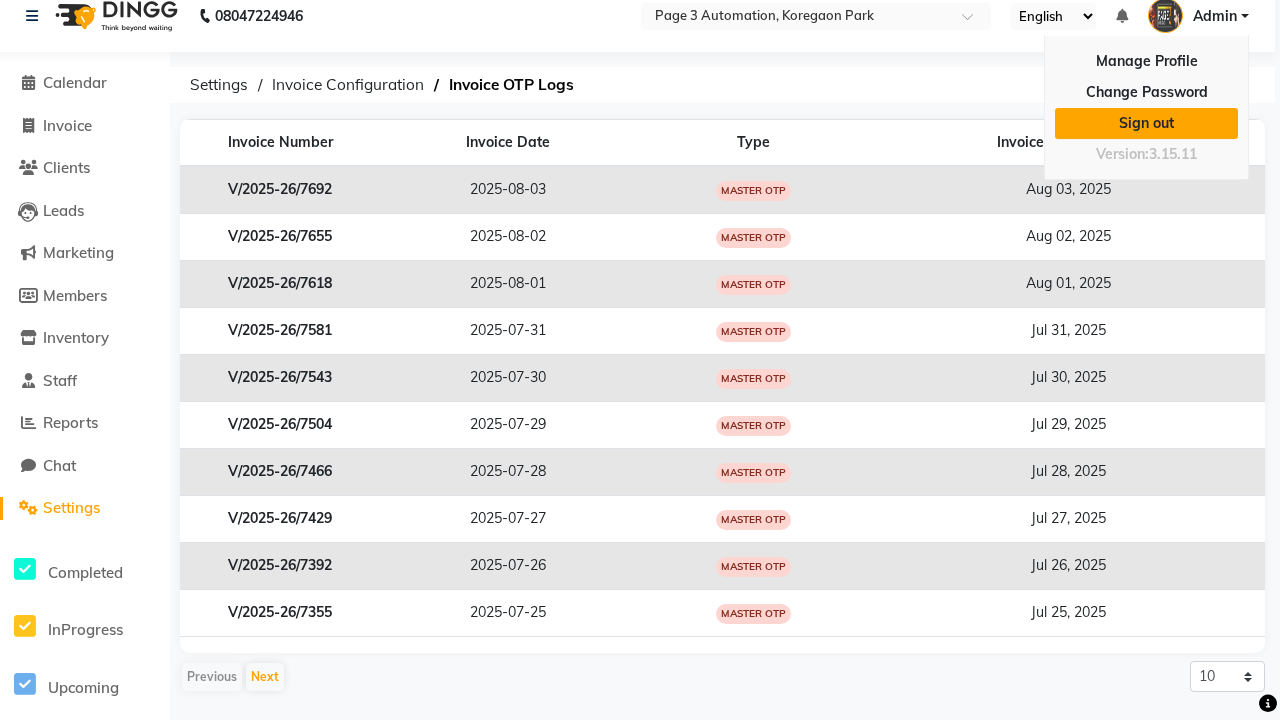 click on "Sign out" at bounding box center (1146, 123) 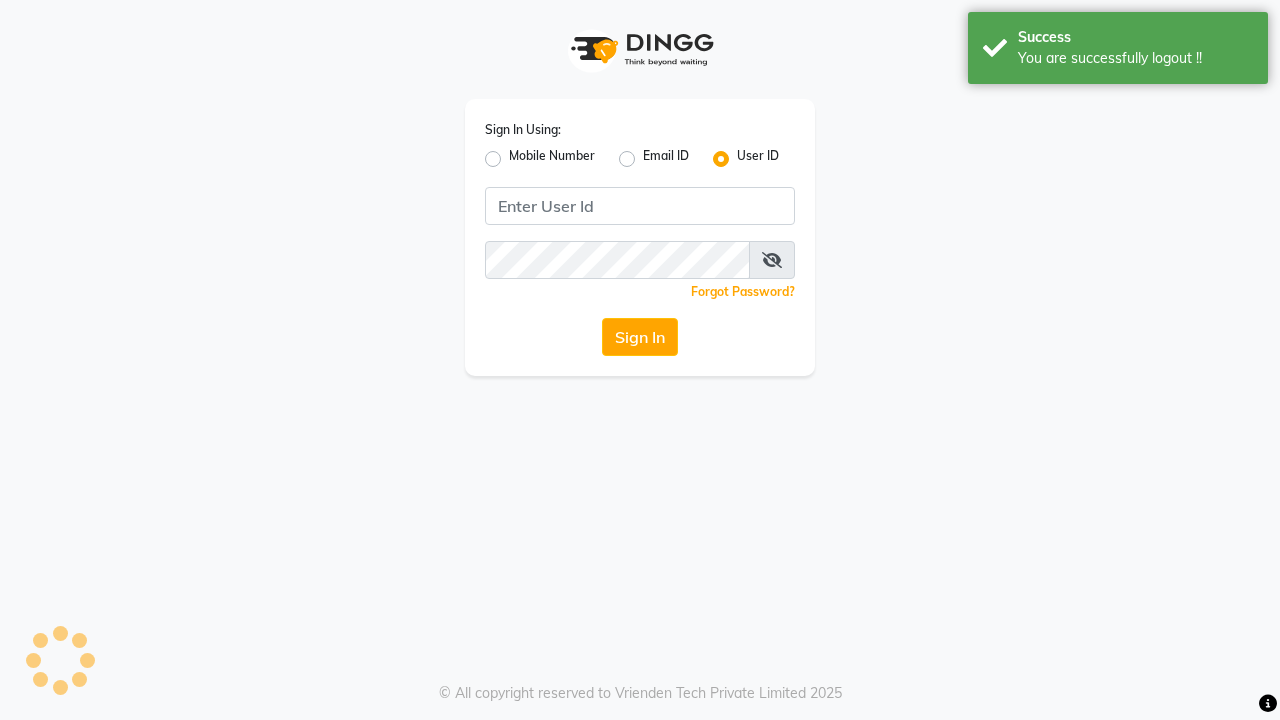 scroll, scrollTop: 0, scrollLeft: 0, axis: both 